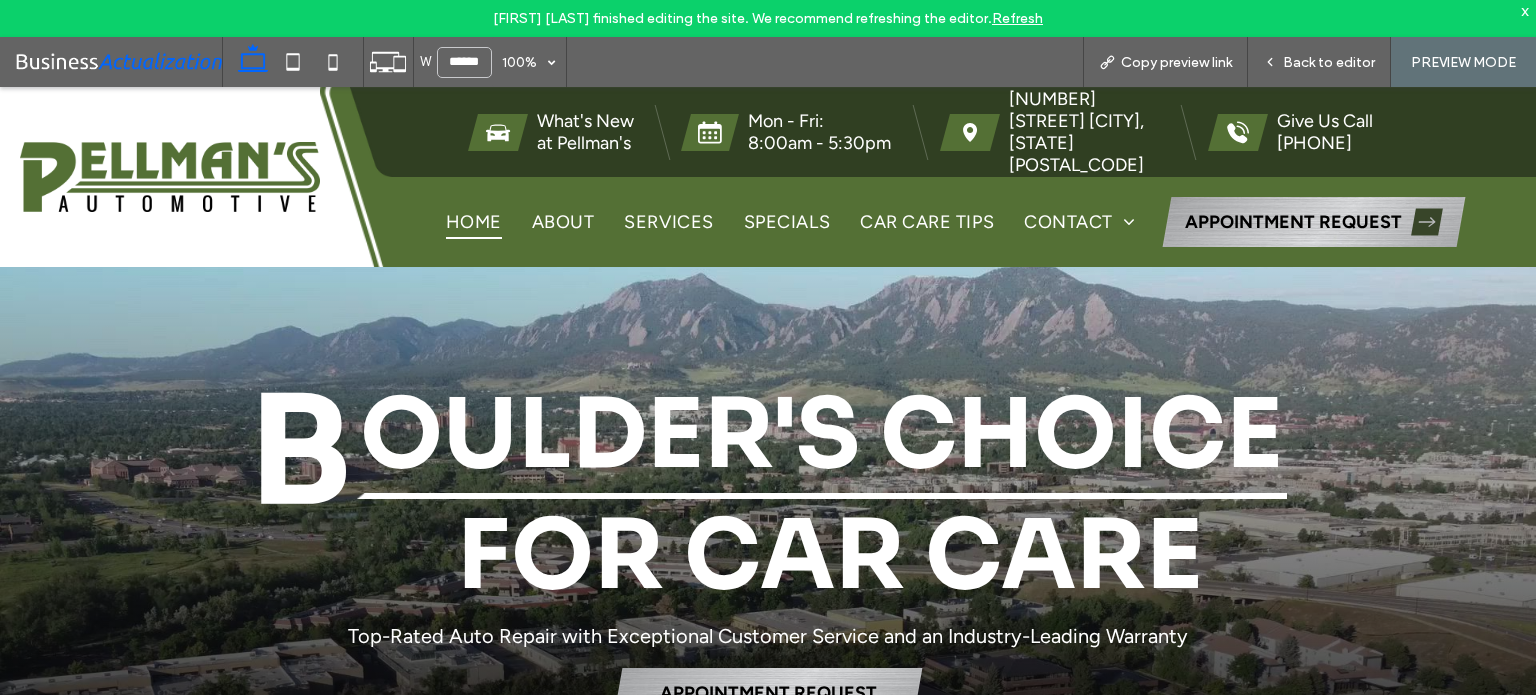 scroll, scrollTop: 600, scrollLeft: 0, axis: vertical 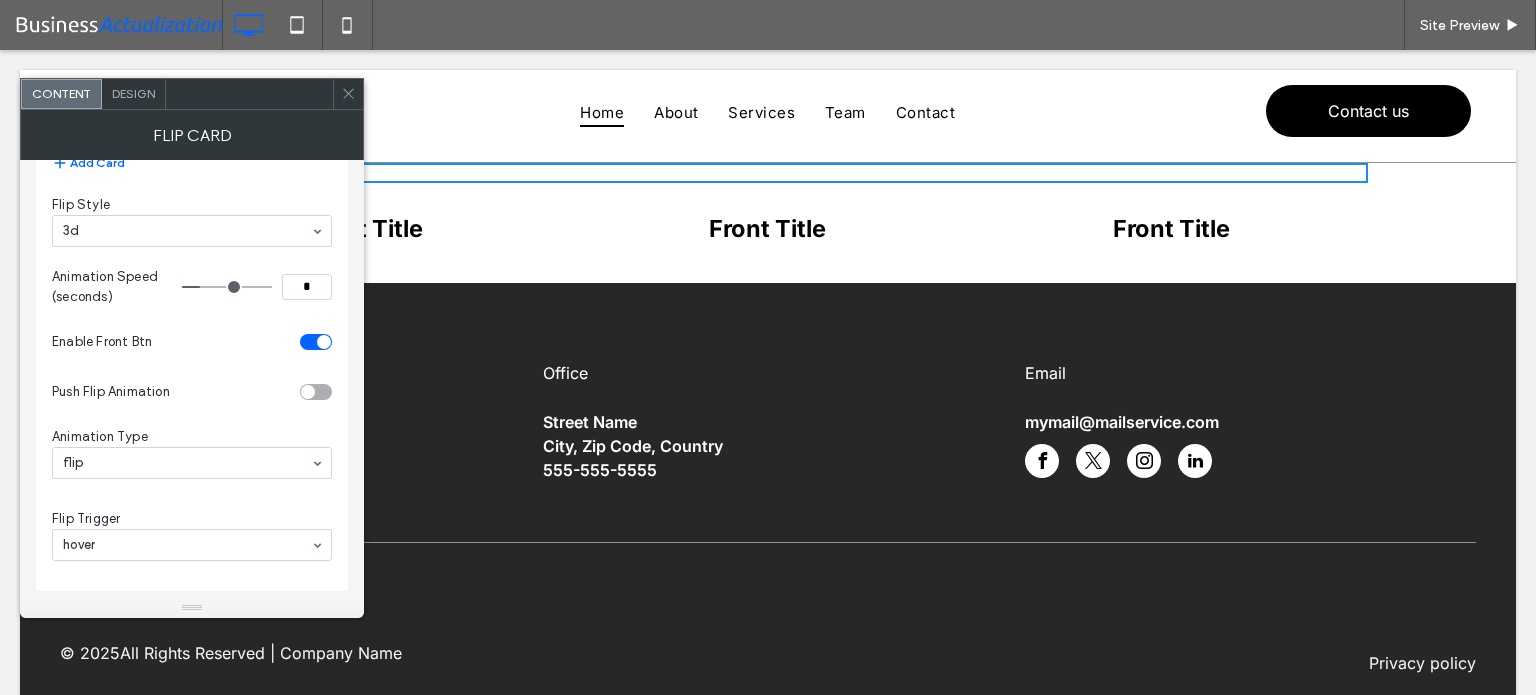 click on "Design" at bounding box center (133, 93) 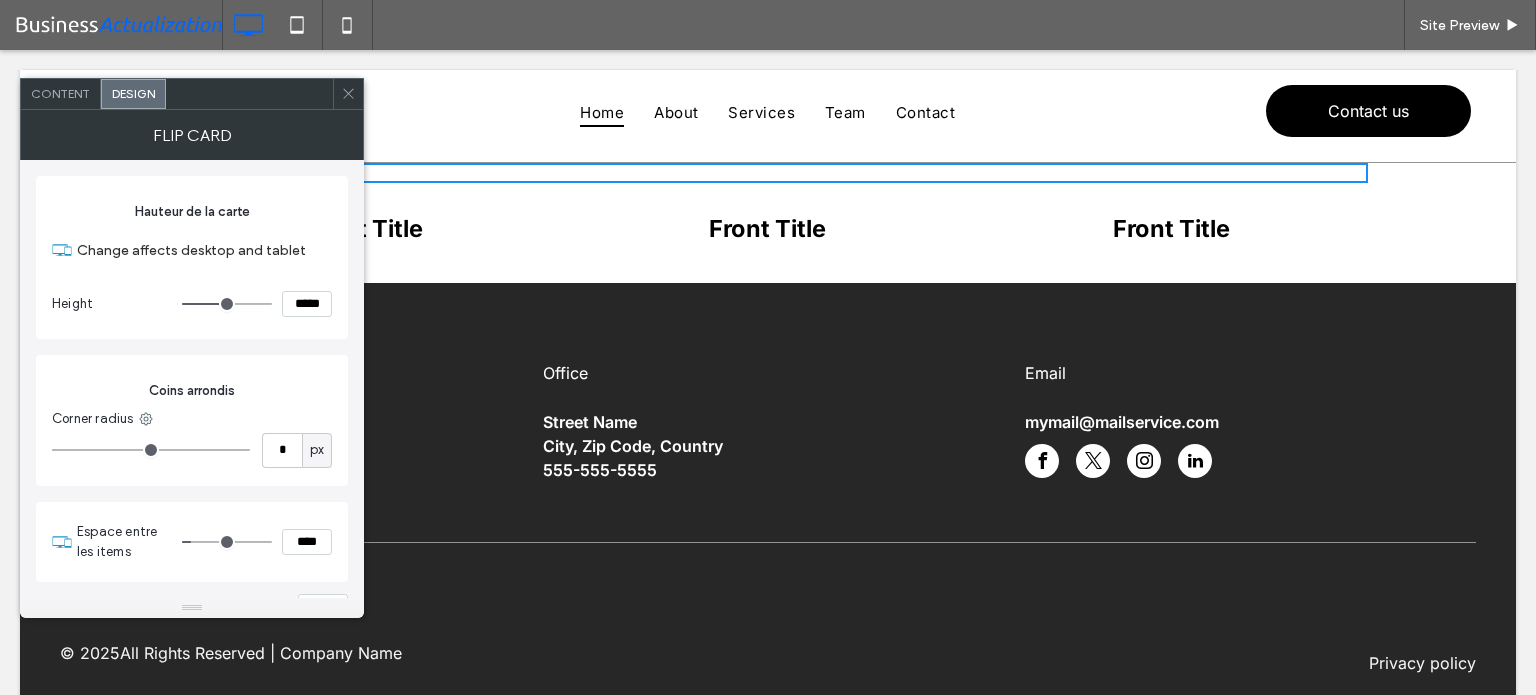 type on "*" 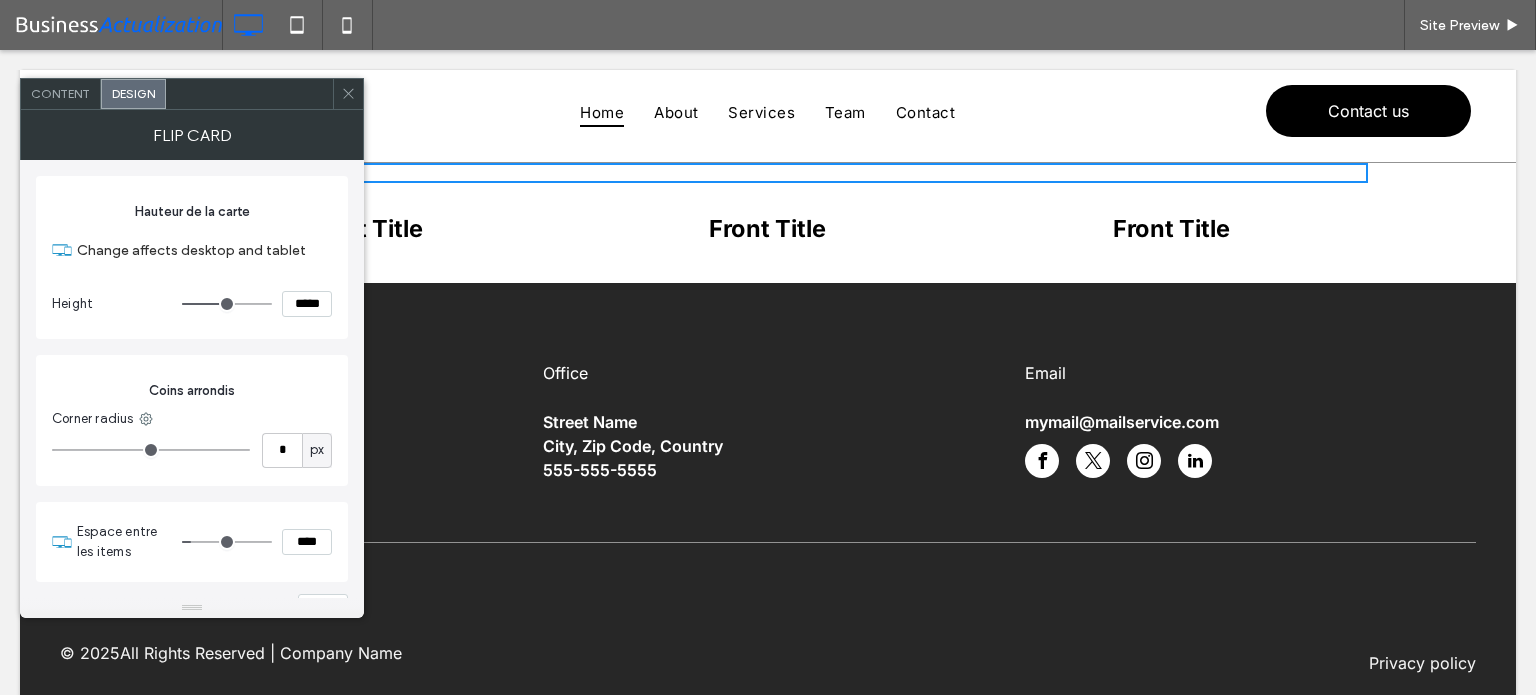 type on "*" 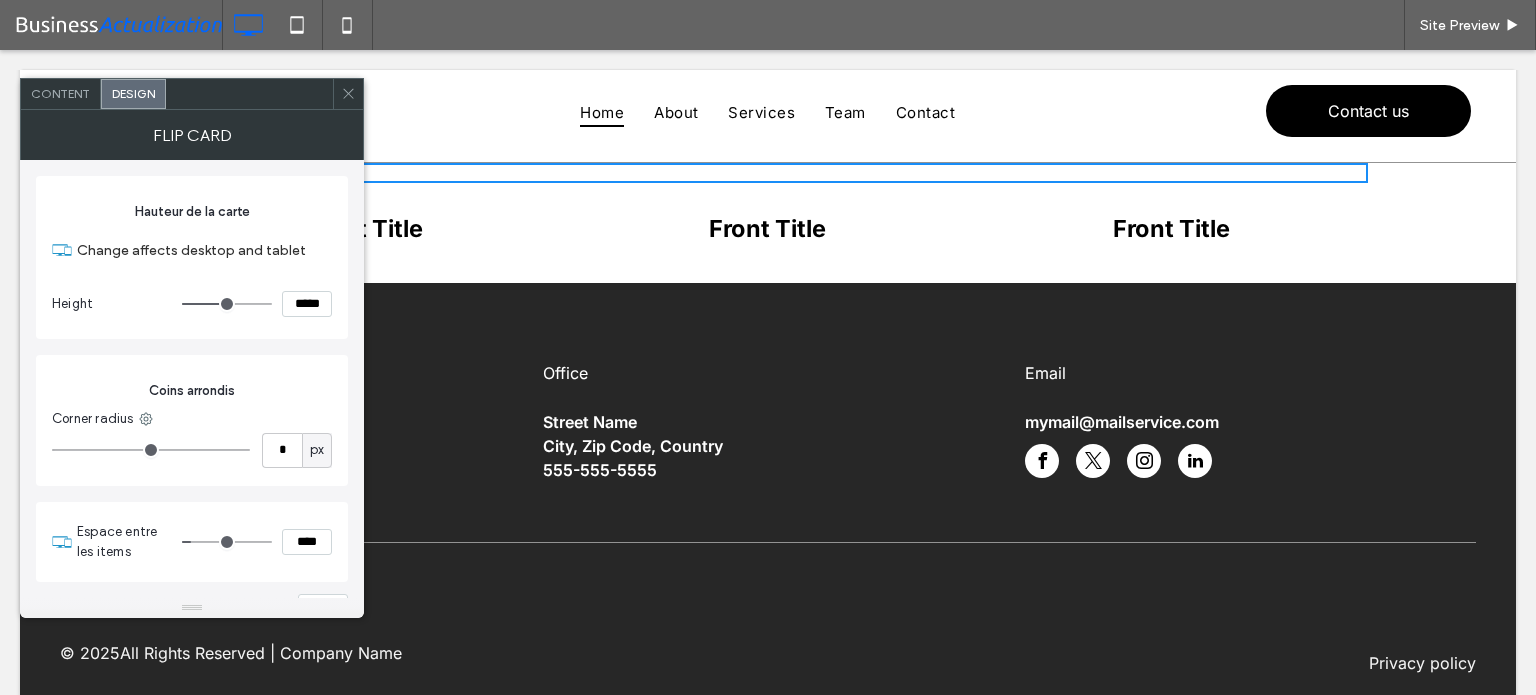 type on "***" 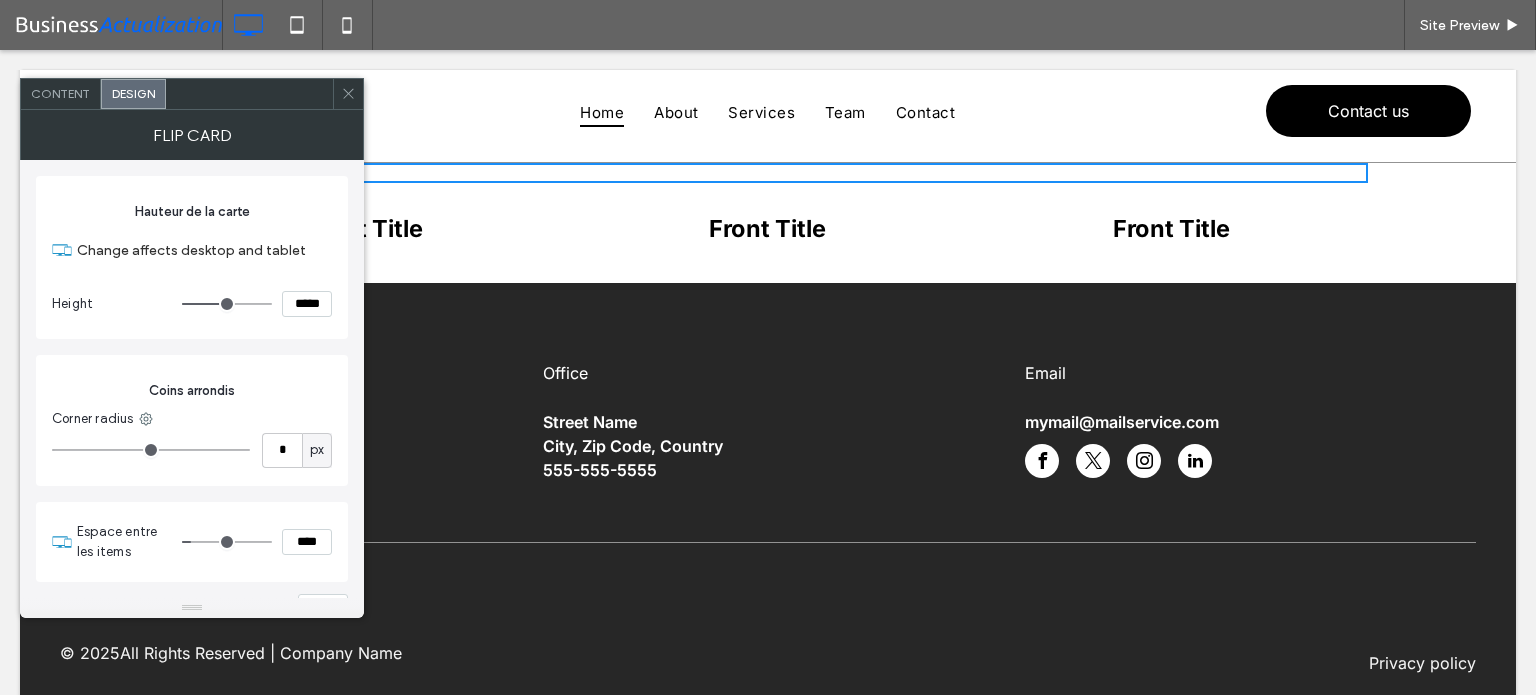 type on "*****" 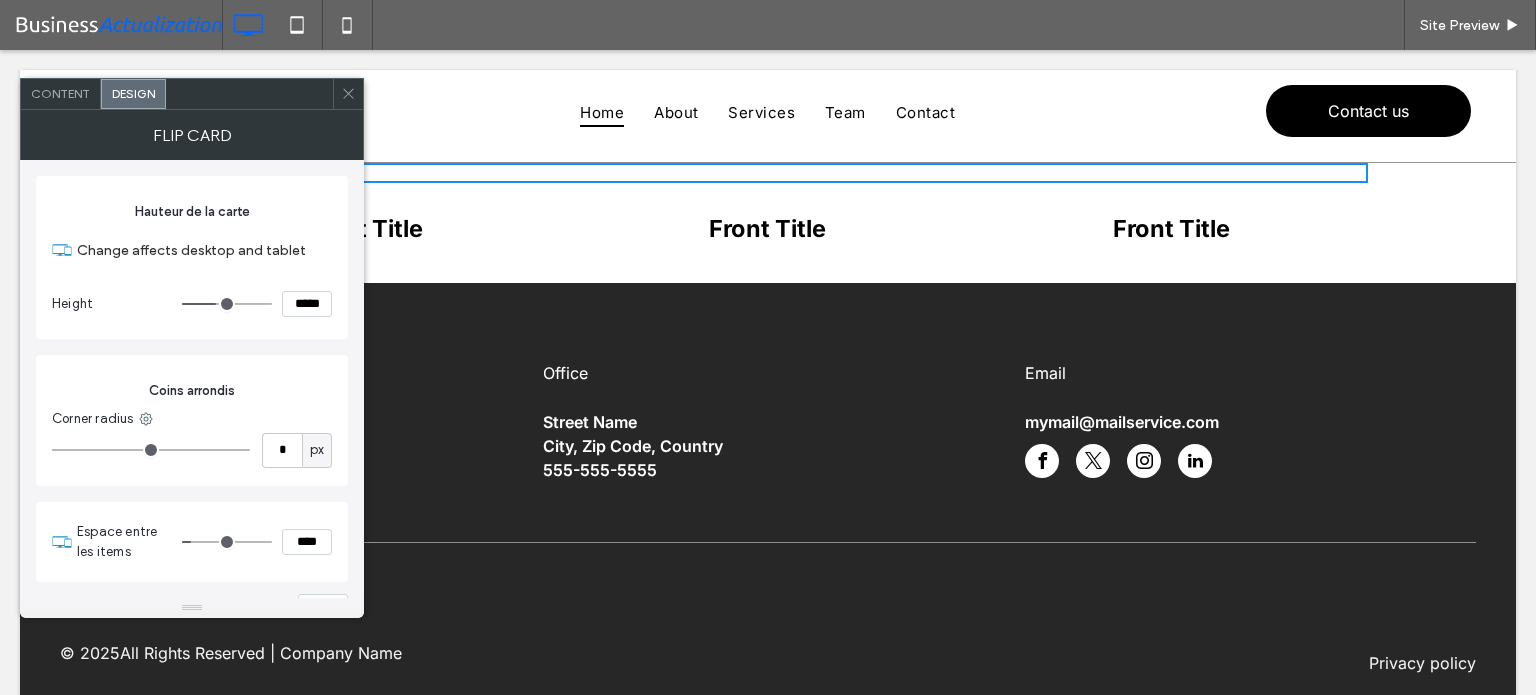 drag, startPoint x: 232, startPoint y: 303, endPoint x: 192, endPoint y: 275, distance: 48.82622 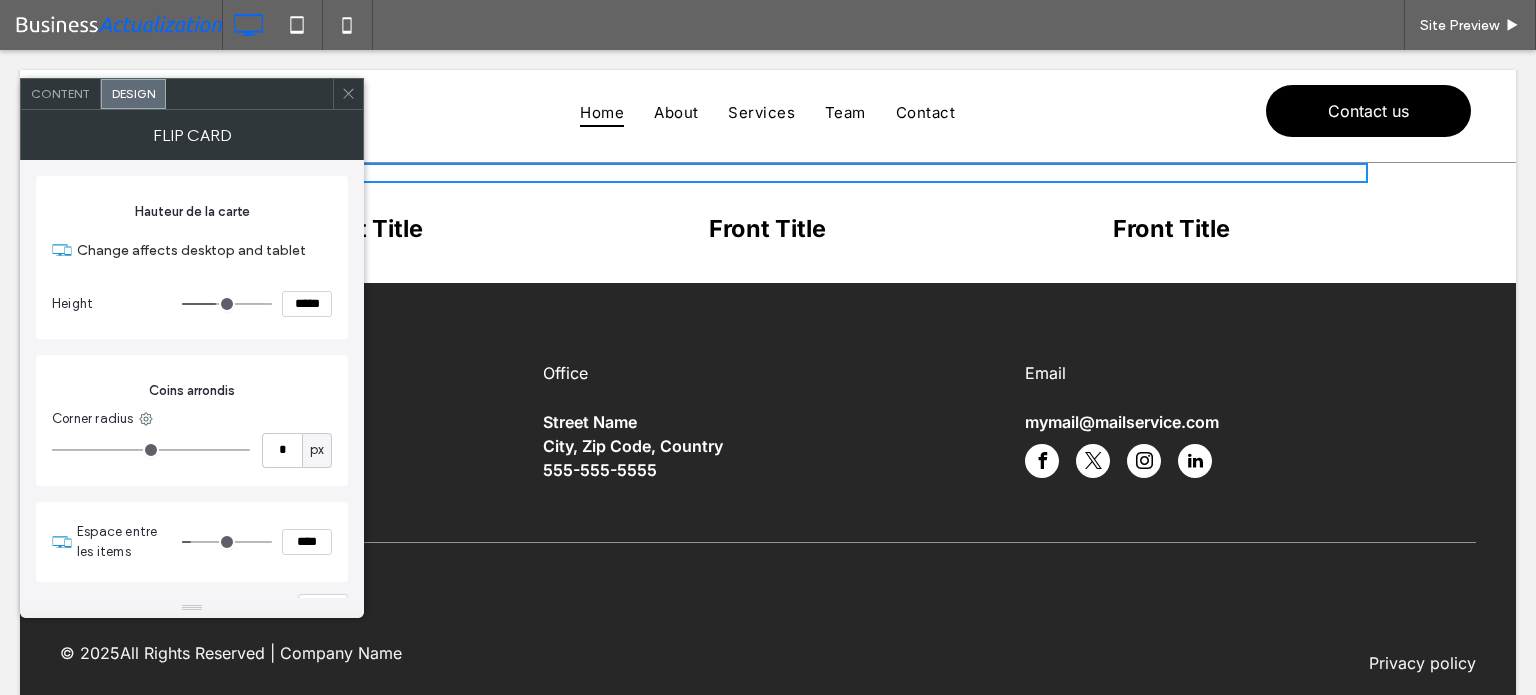 type on "***" 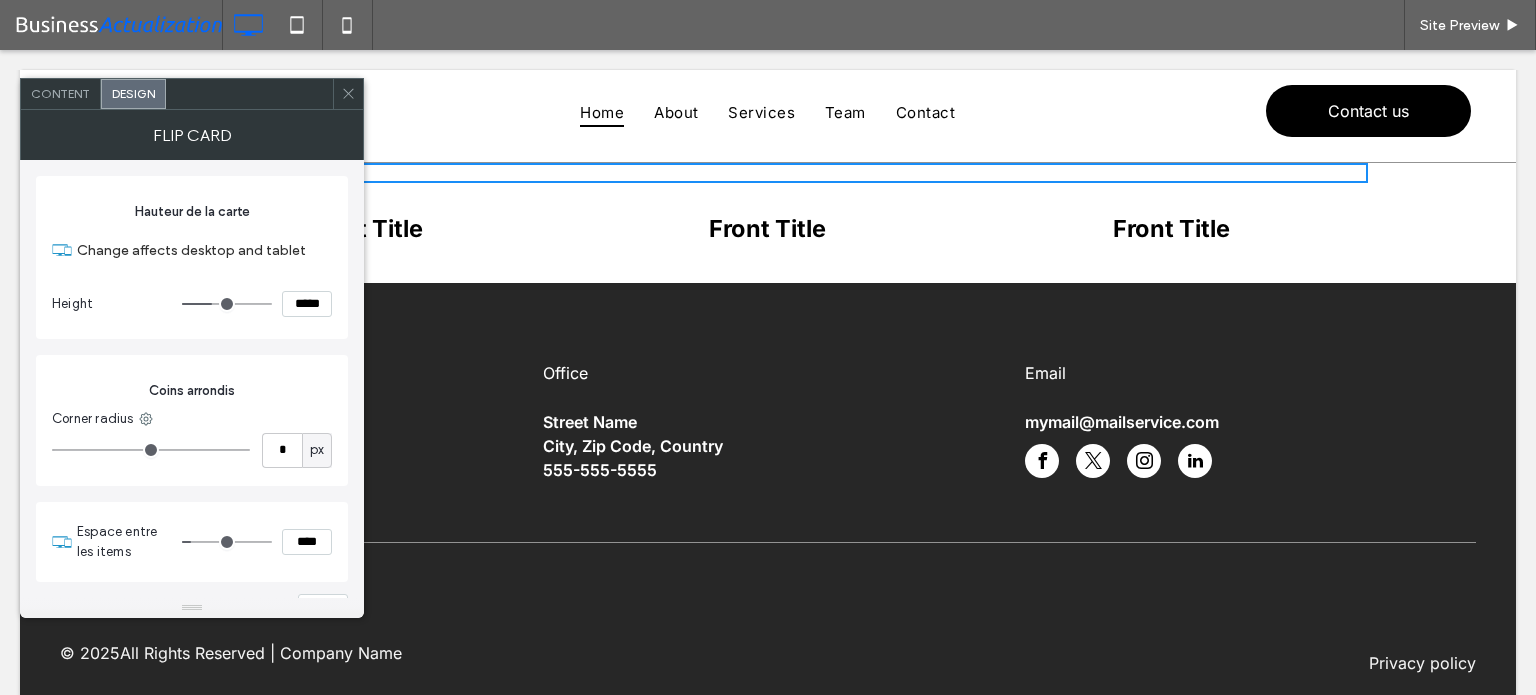 click on "Content" at bounding box center [60, 93] 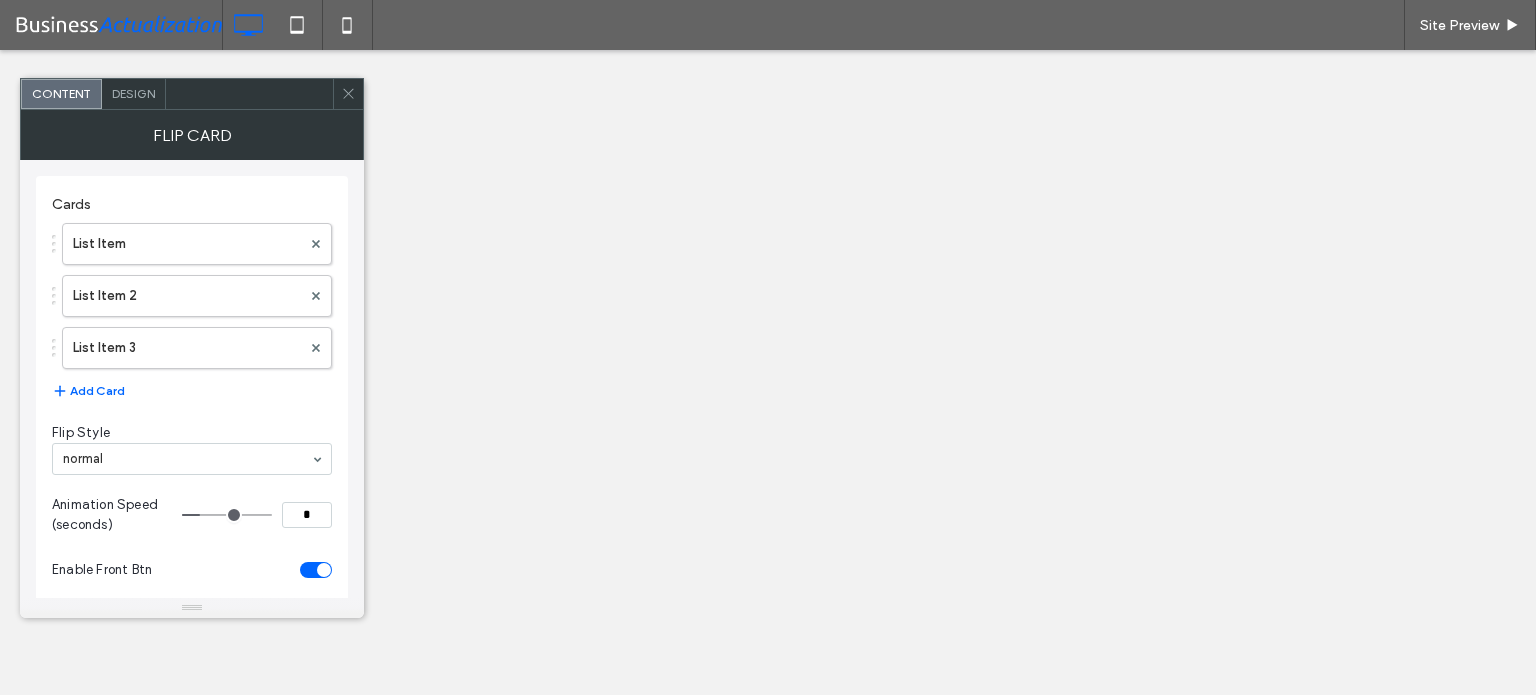 scroll, scrollTop: 0, scrollLeft: 0, axis: both 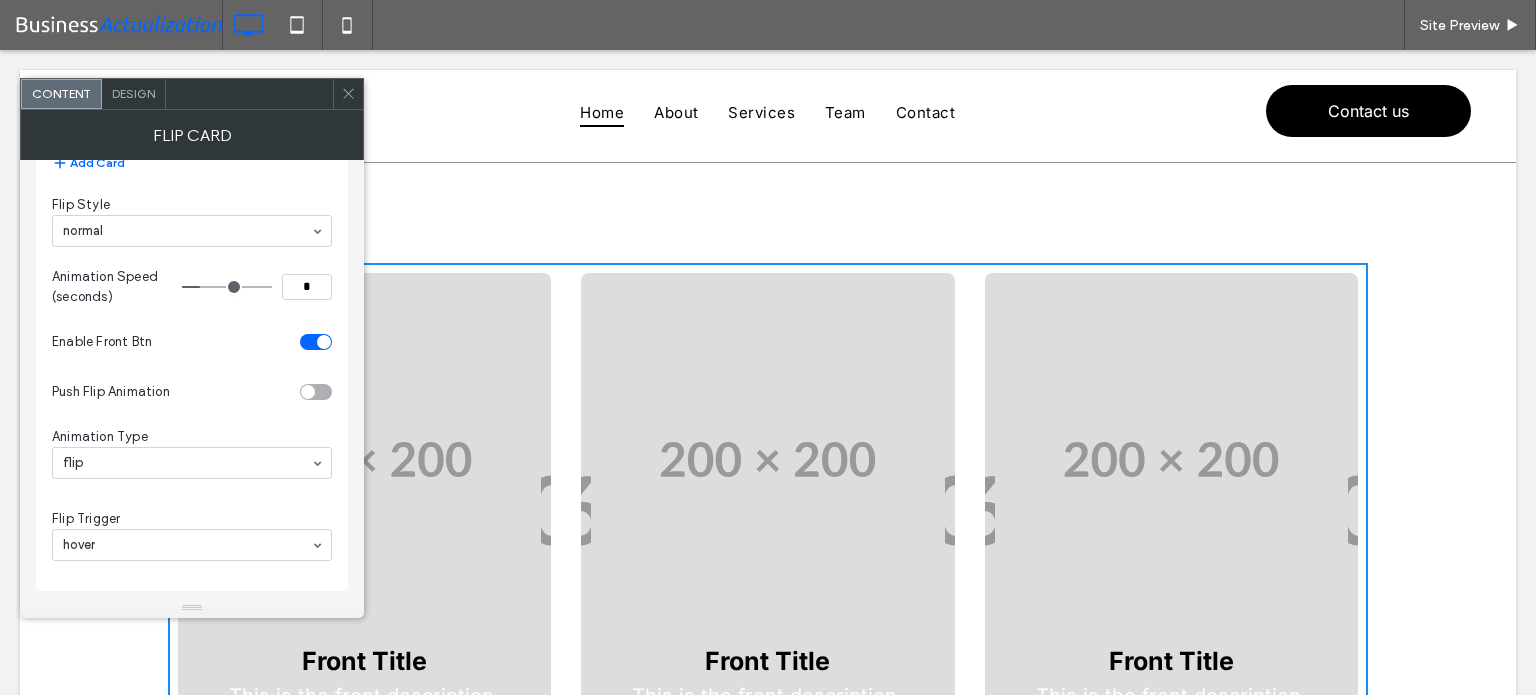 click on "Design" at bounding box center [133, 93] 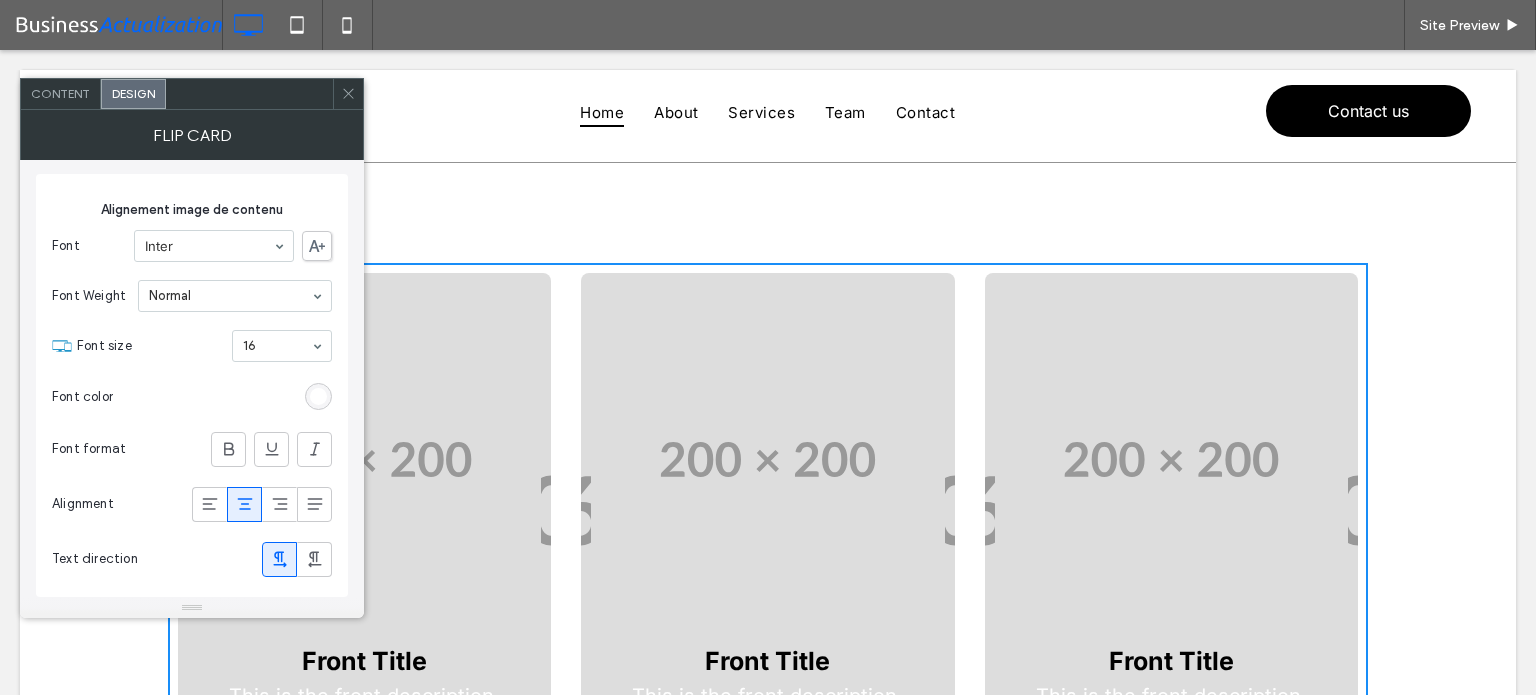 scroll, scrollTop: 0, scrollLeft: 0, axis: both 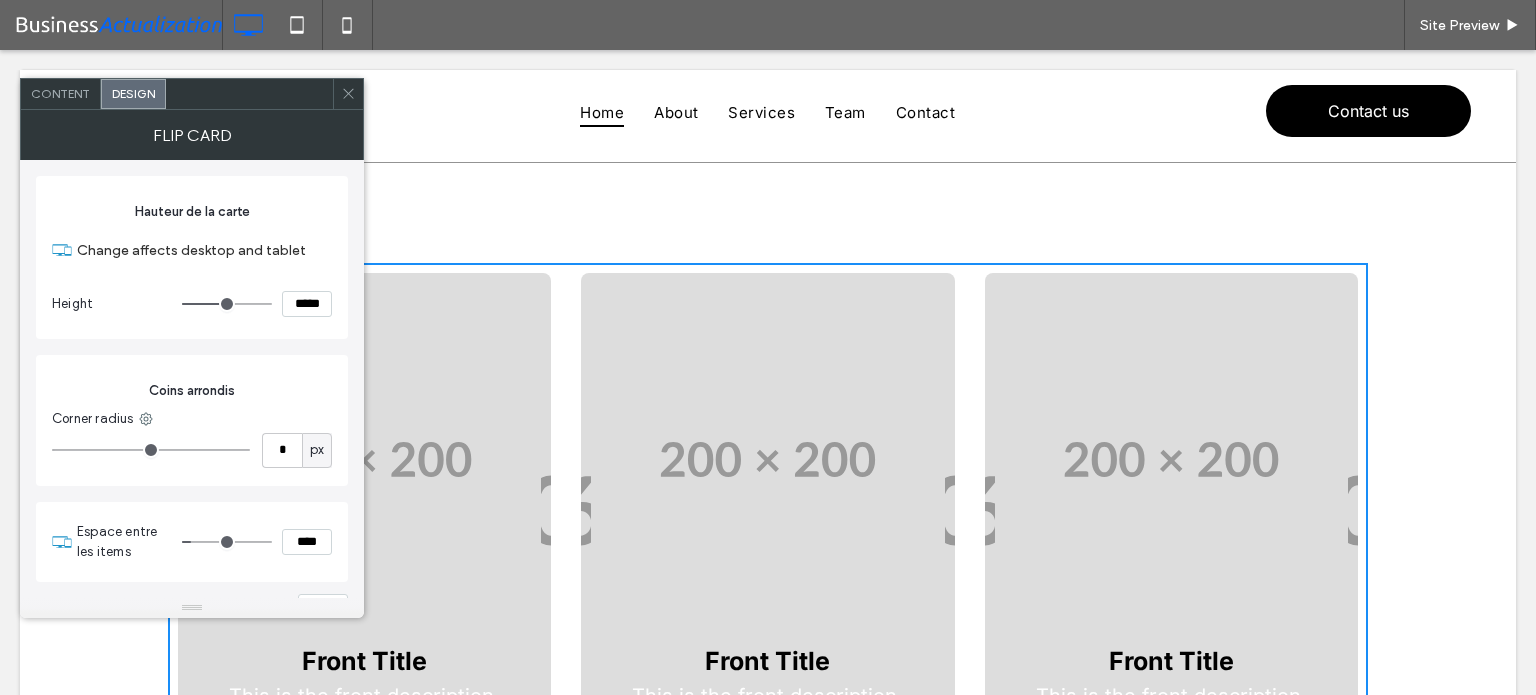 click on "Content" at bounding box center [60, 93] 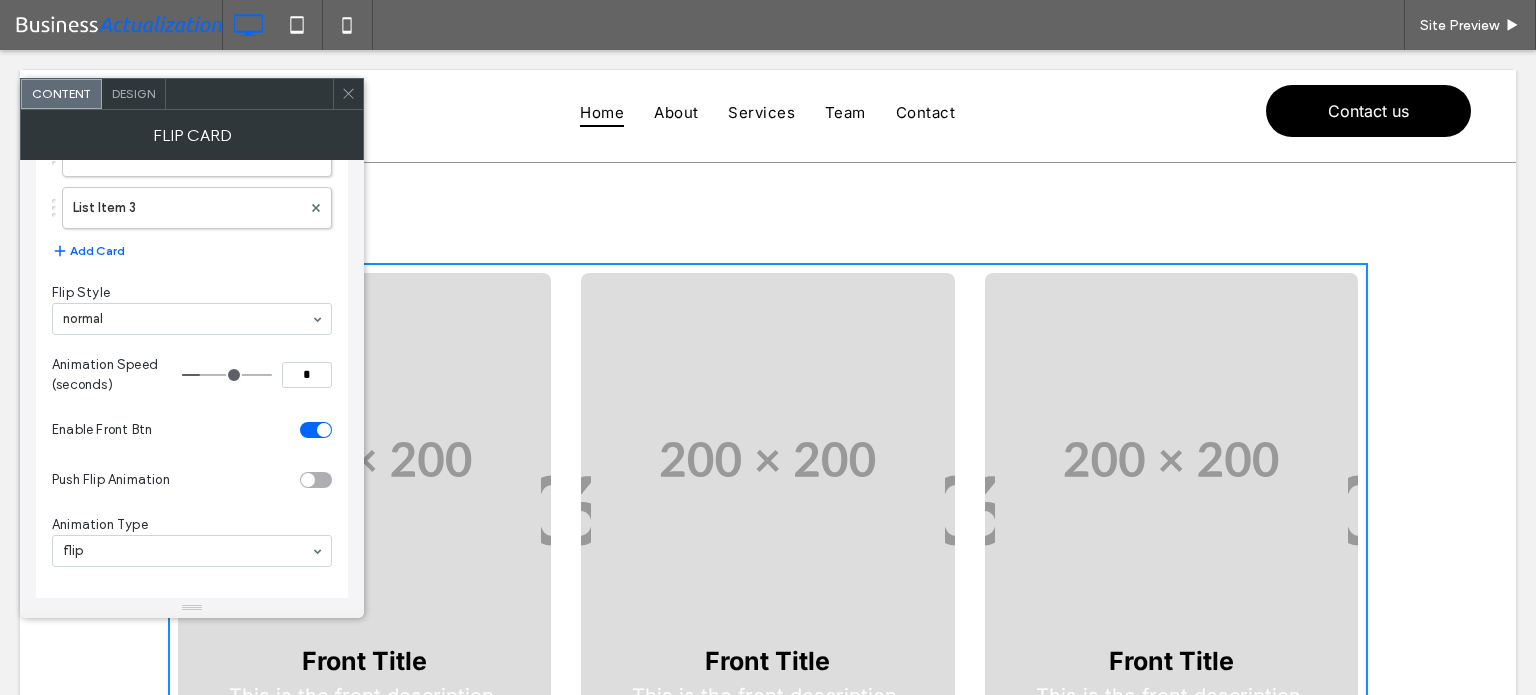 scroll, scrollTop: 228, scrollLeft: 0, axis: vertical 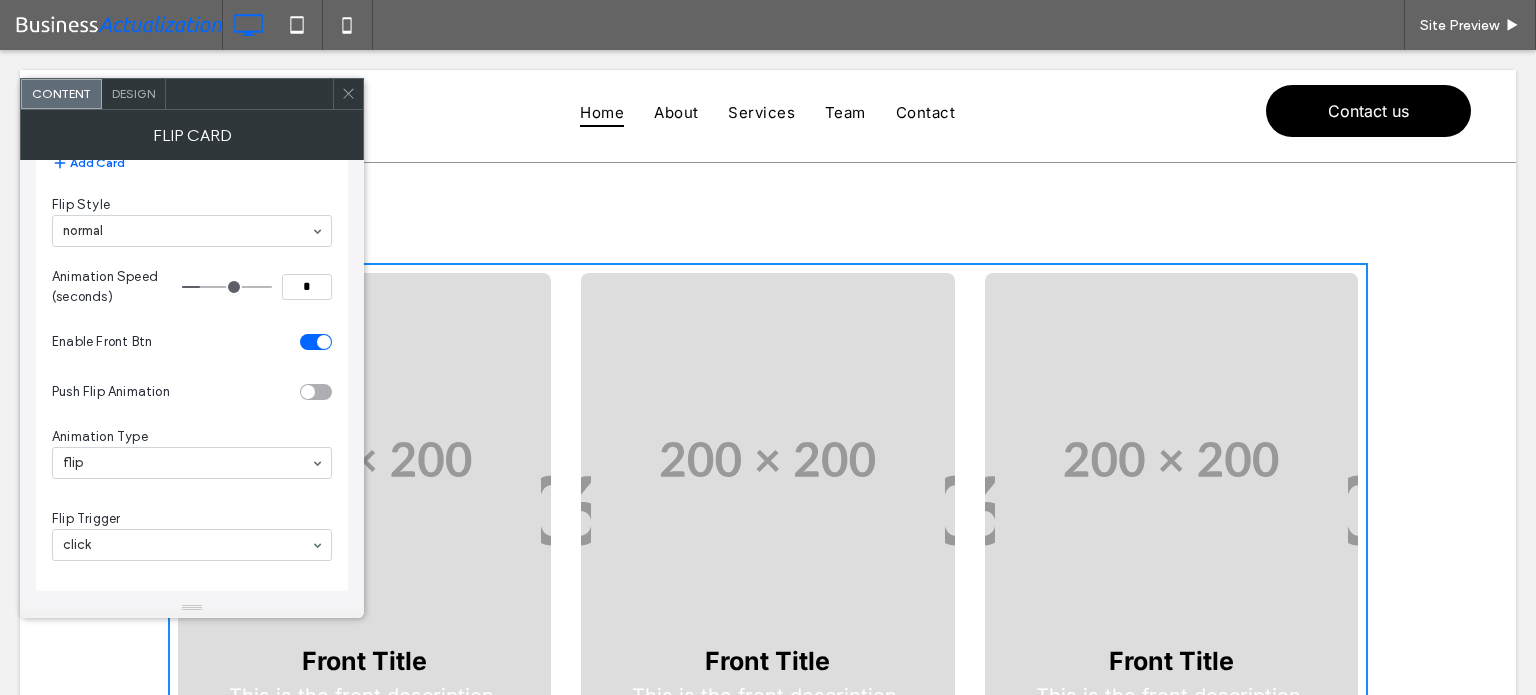 click at bounding box center (767, 459) 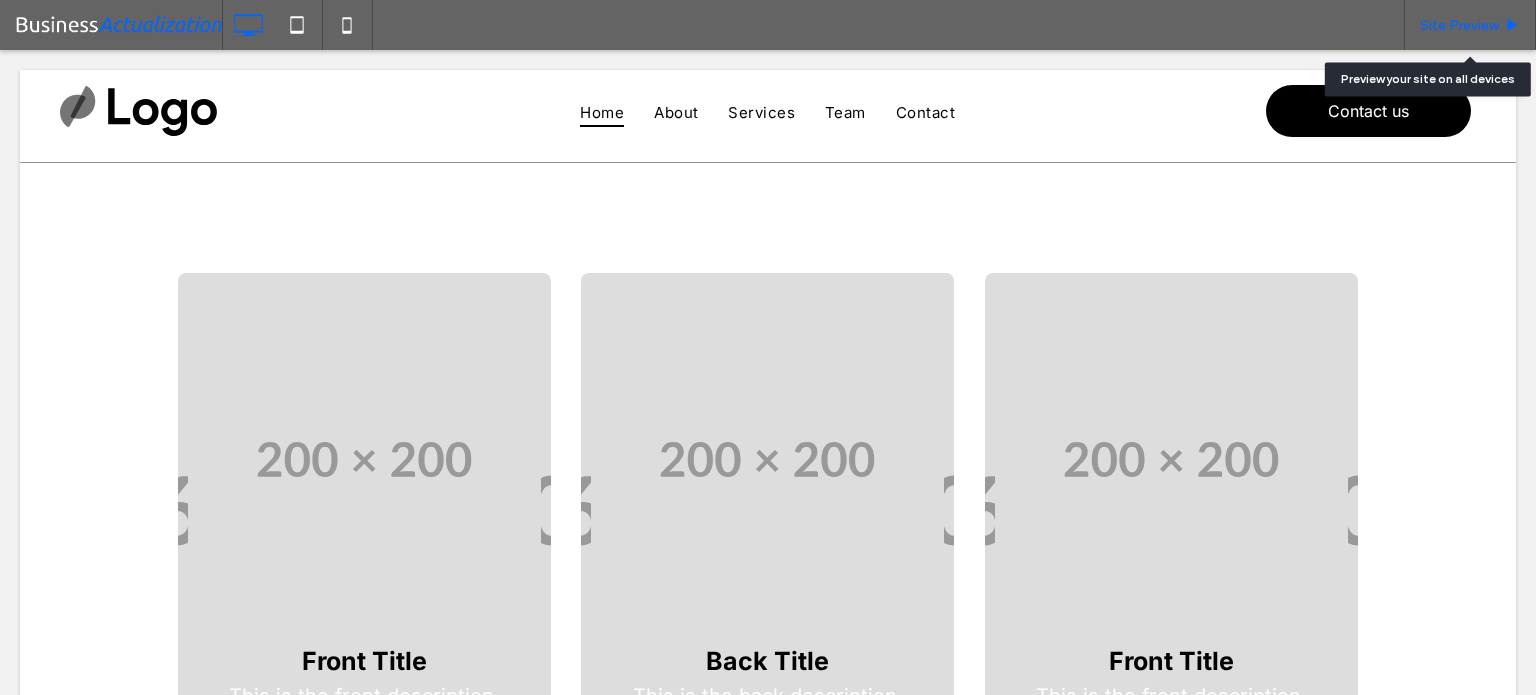 click on "Site Preview" at bounding box center (1470, 25) 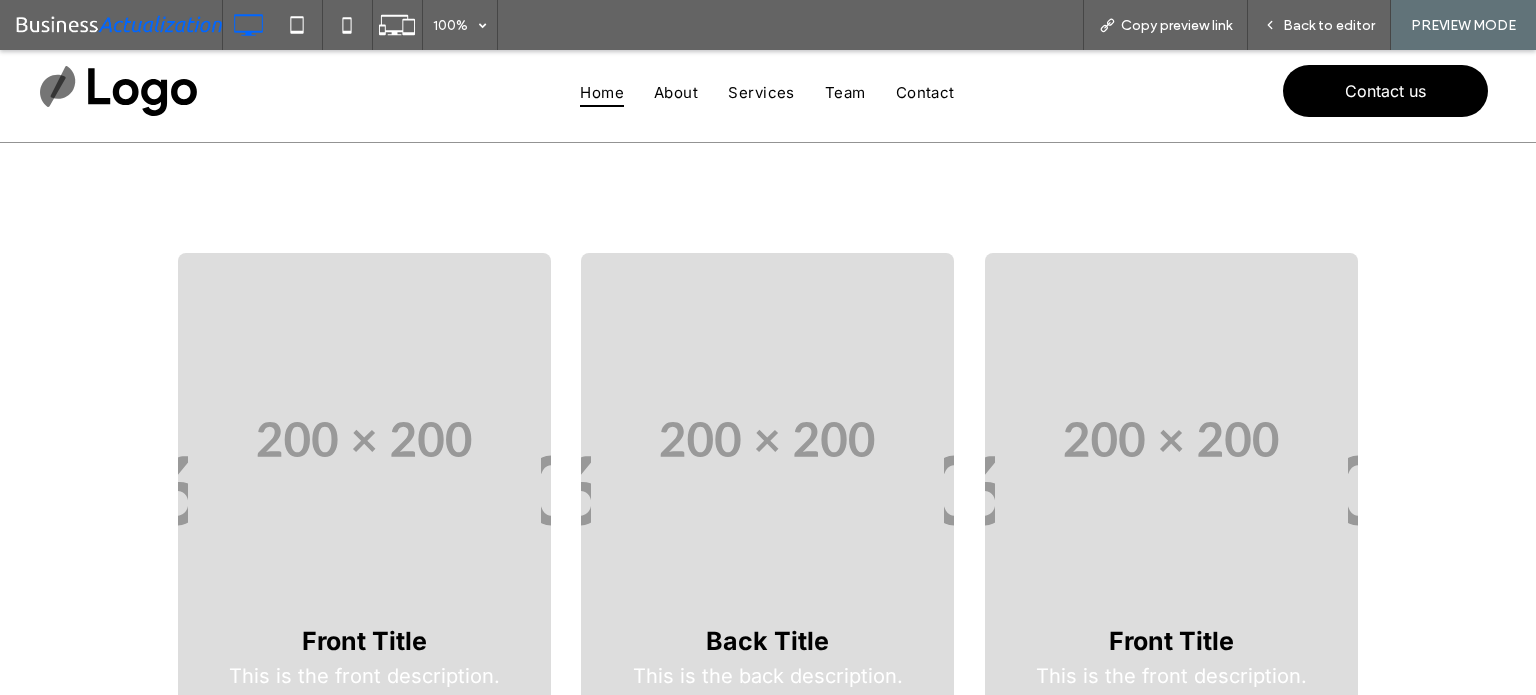 click at bounding box center (1171, 439) 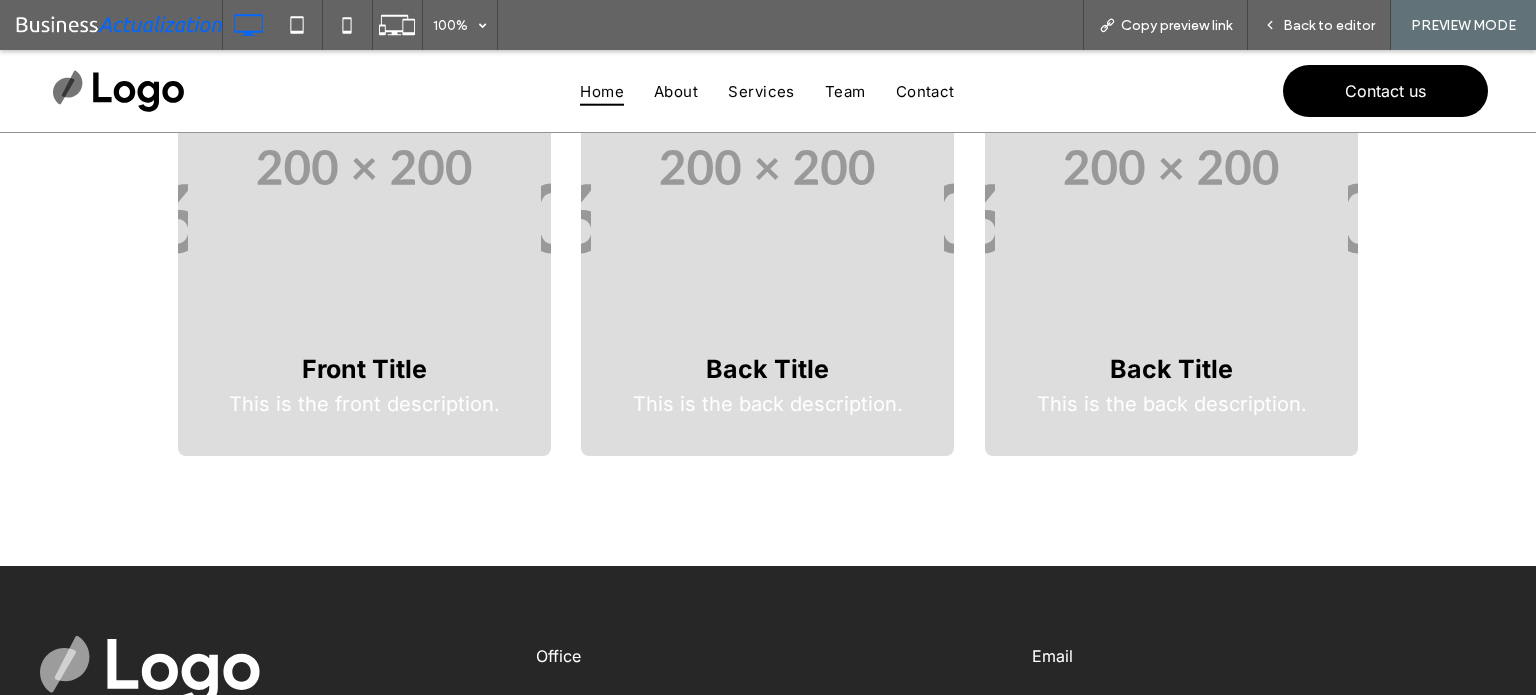 scroll, scrollTop: 300, scrollLeft: 0, axis: vertical 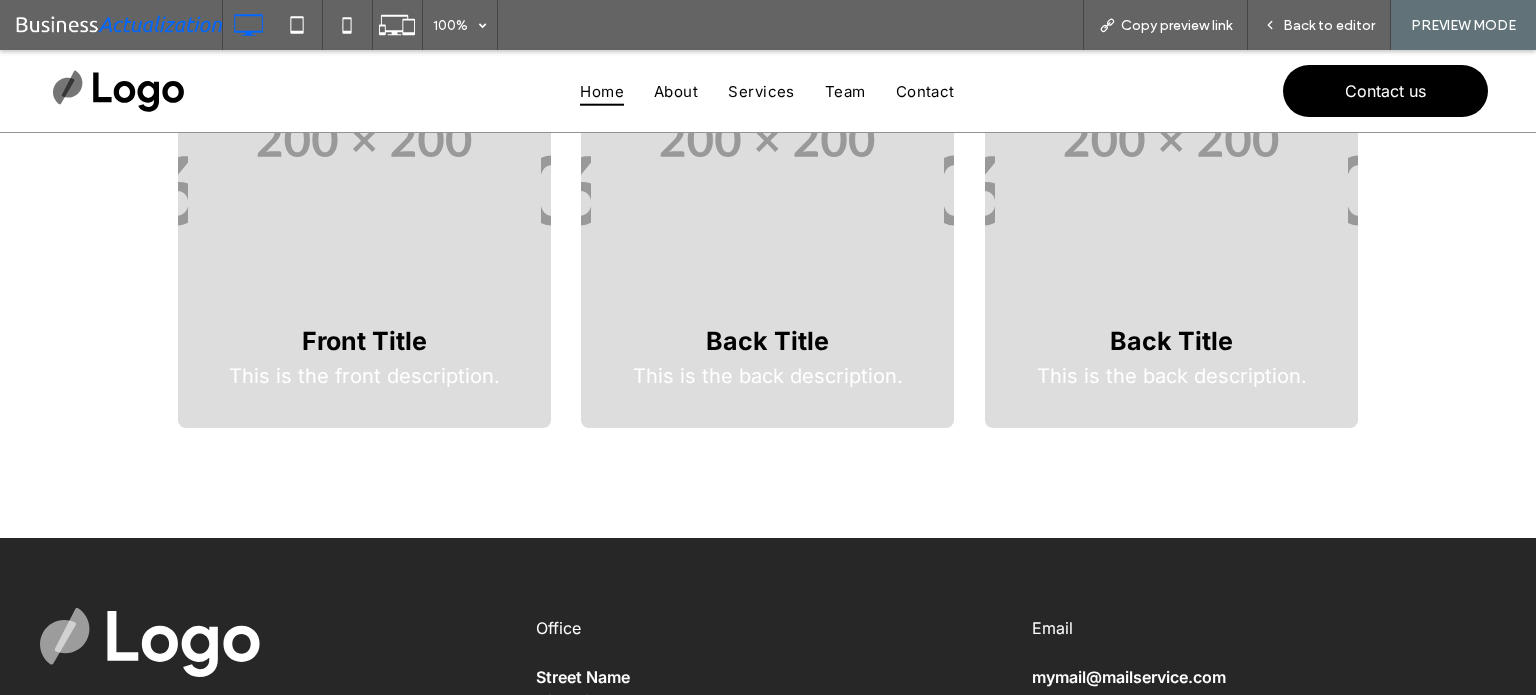 click at bounding box center [364, 139] 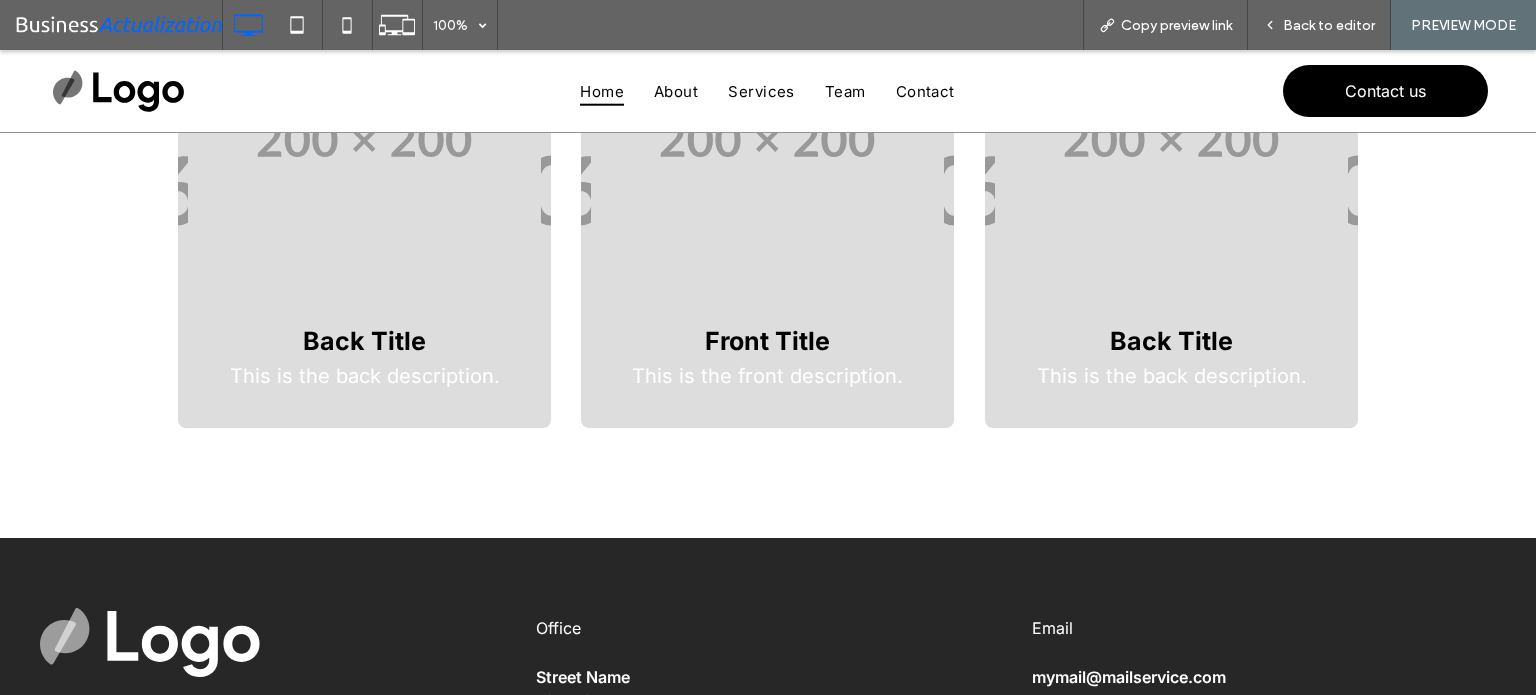 click at bounding box center [767, 139] 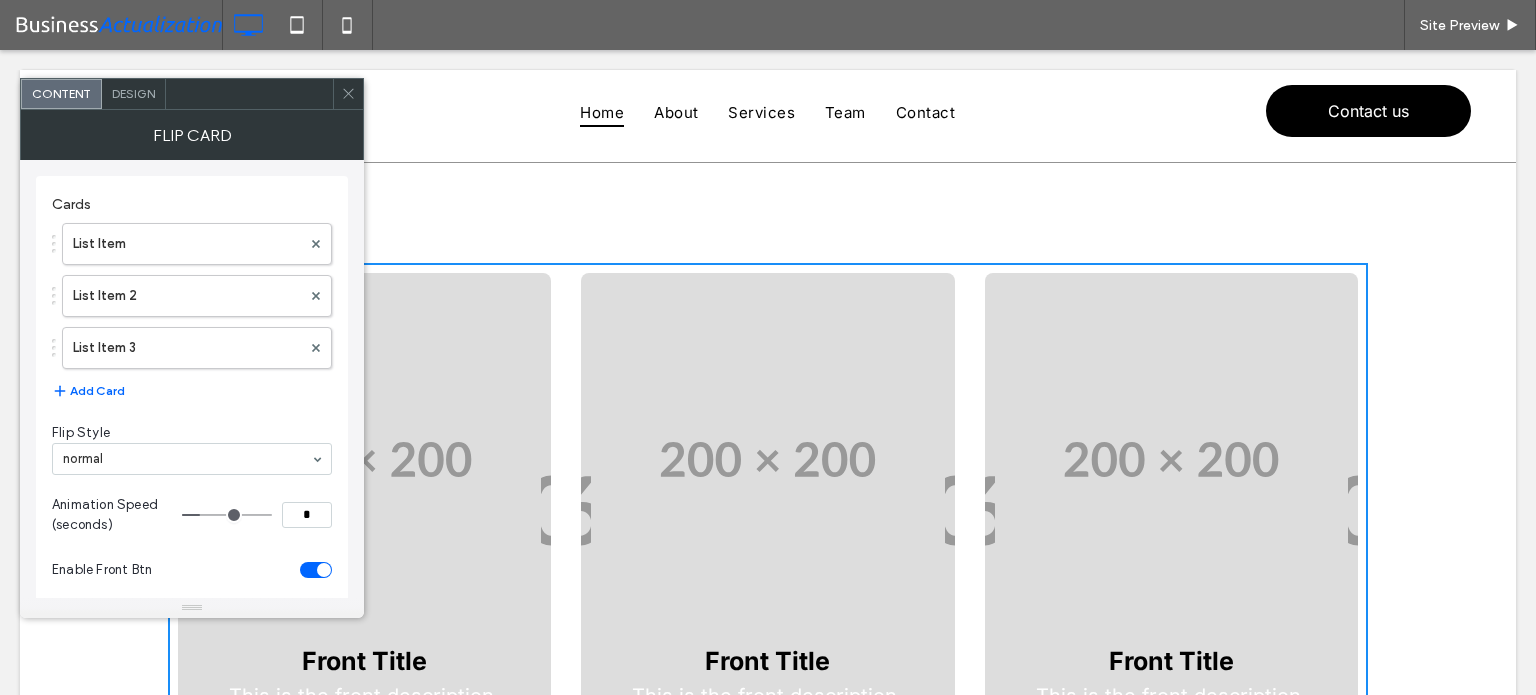 scroll, scrollTop: 0, scrollLeft: 0, axis: both 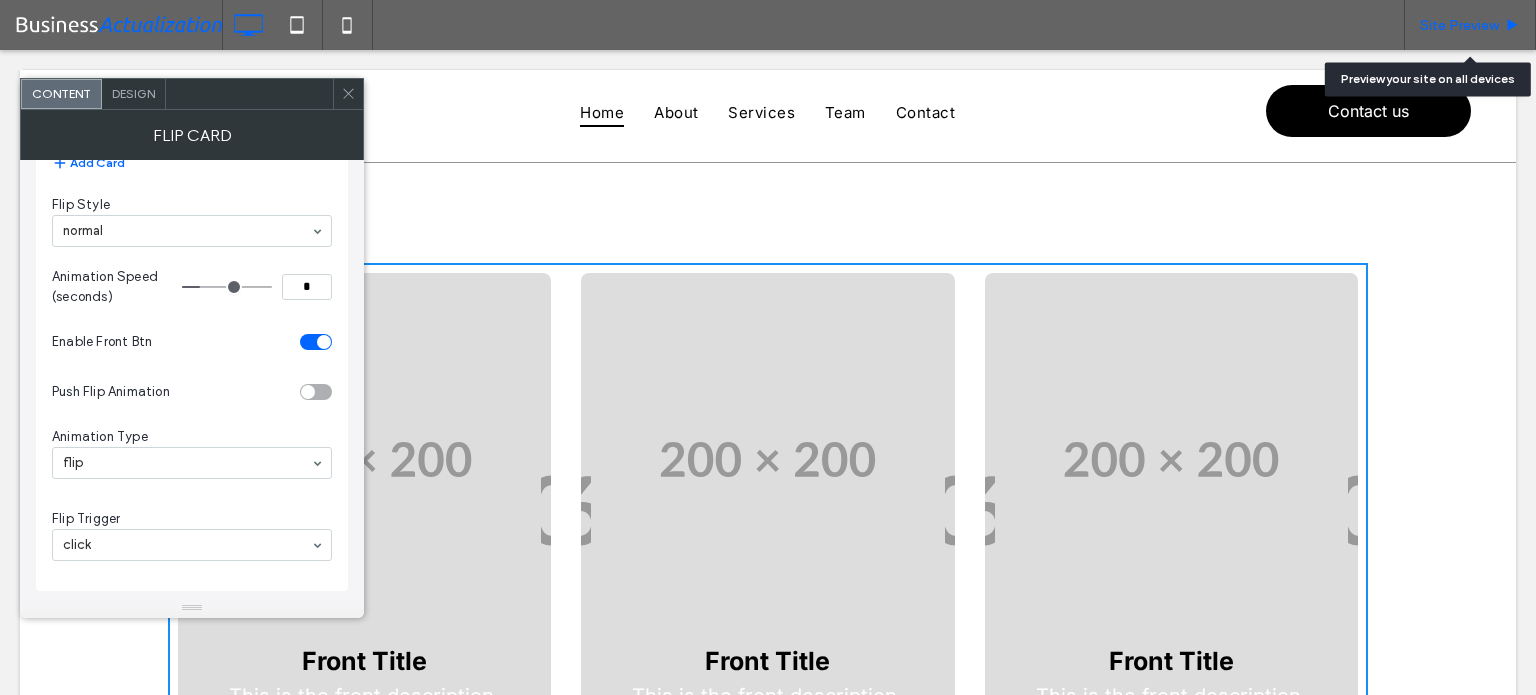 click on "Site Preview" at bounding box center [1470, 25] 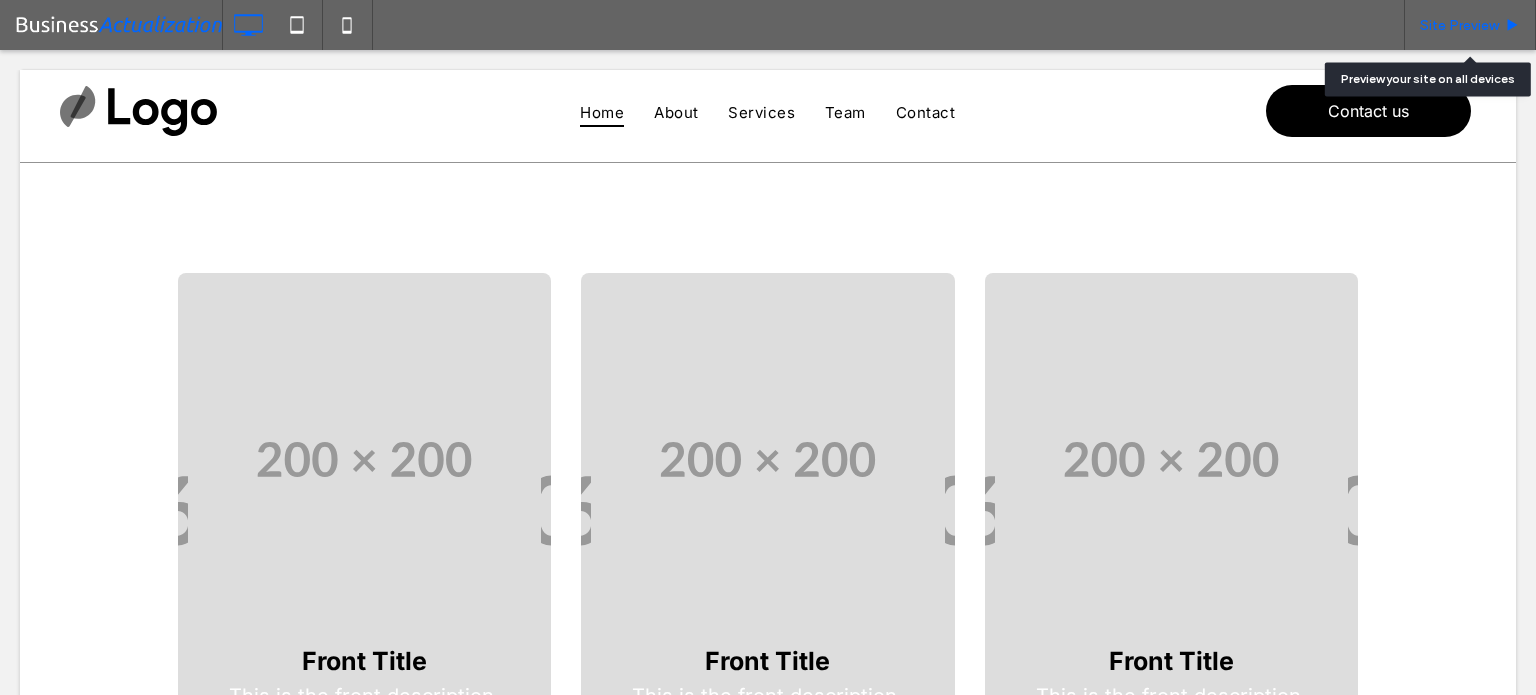 click on "Site Preview" at bounding box center (1459, 25) 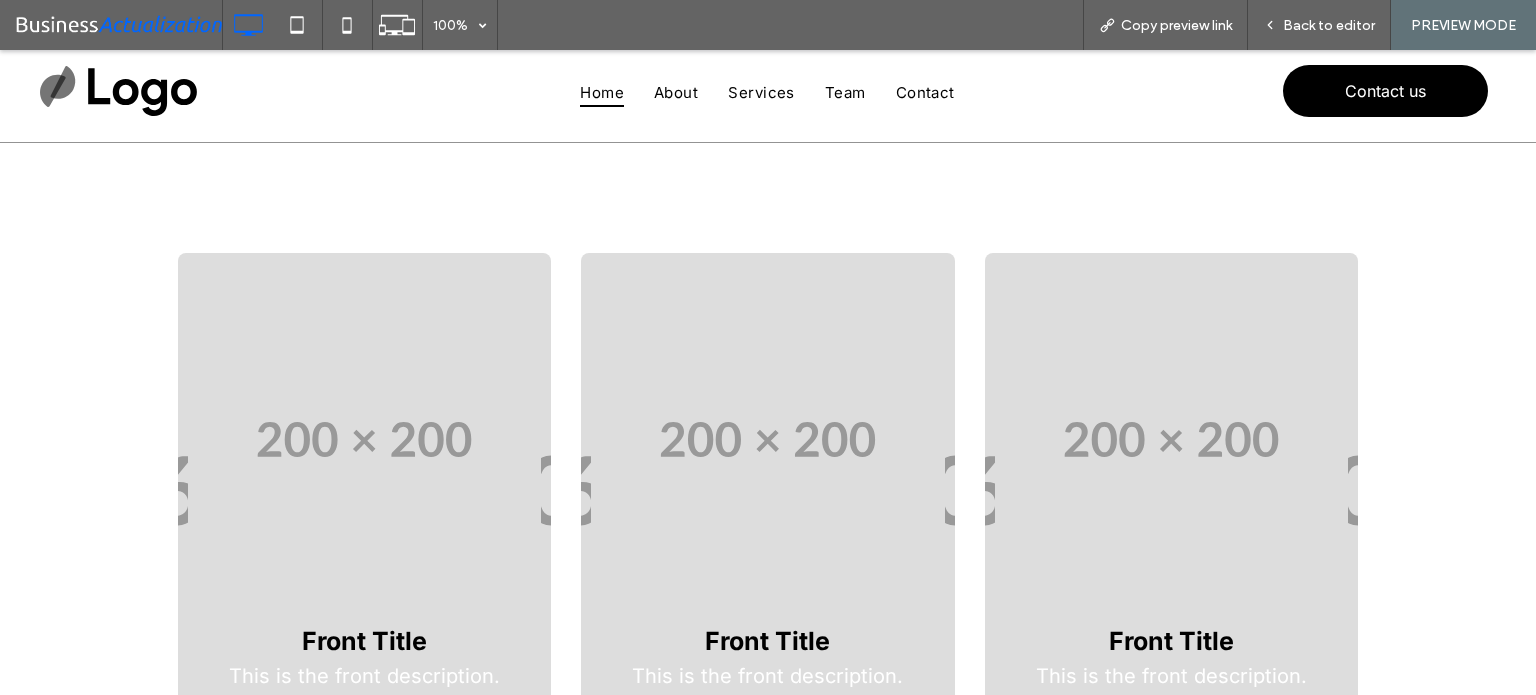click at bounding box center (767, 439) 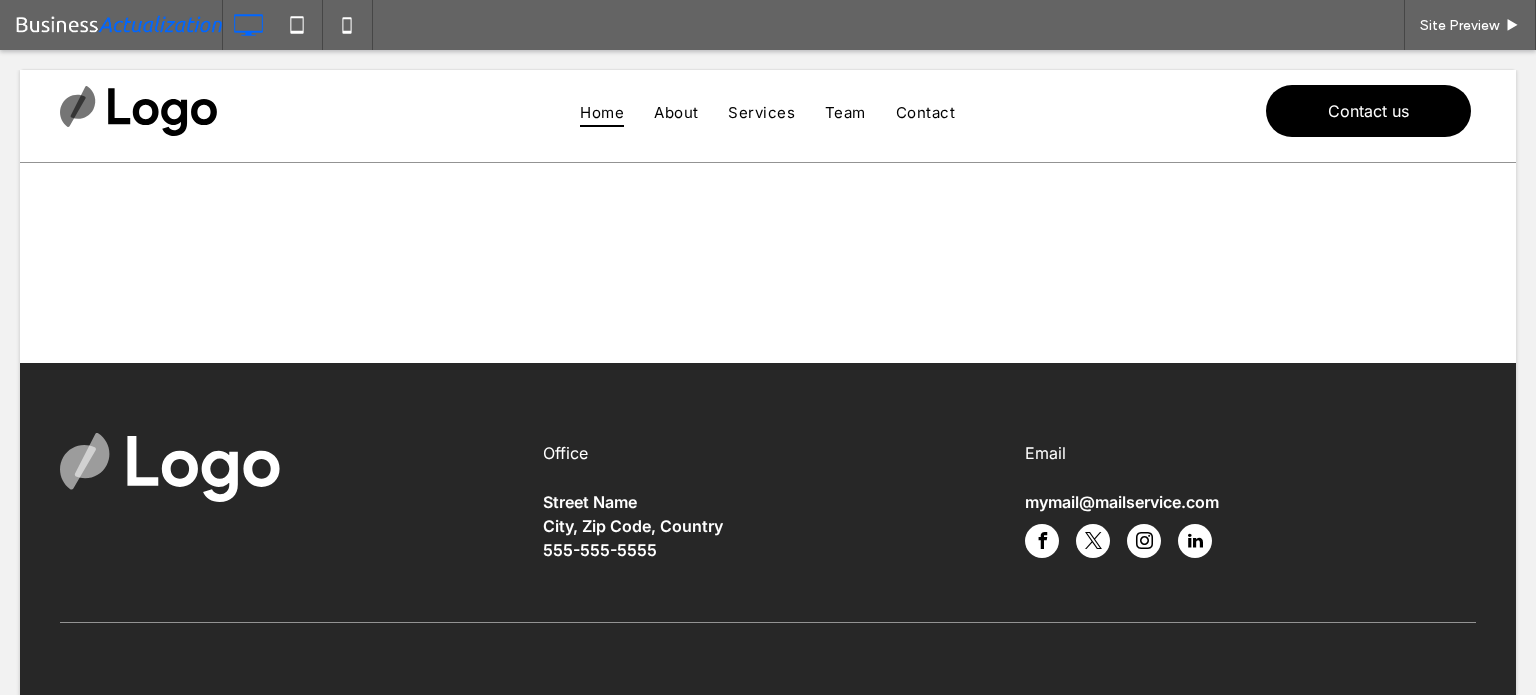 scroll, scrollTop: 0, scrollLeft: 0, axis: both 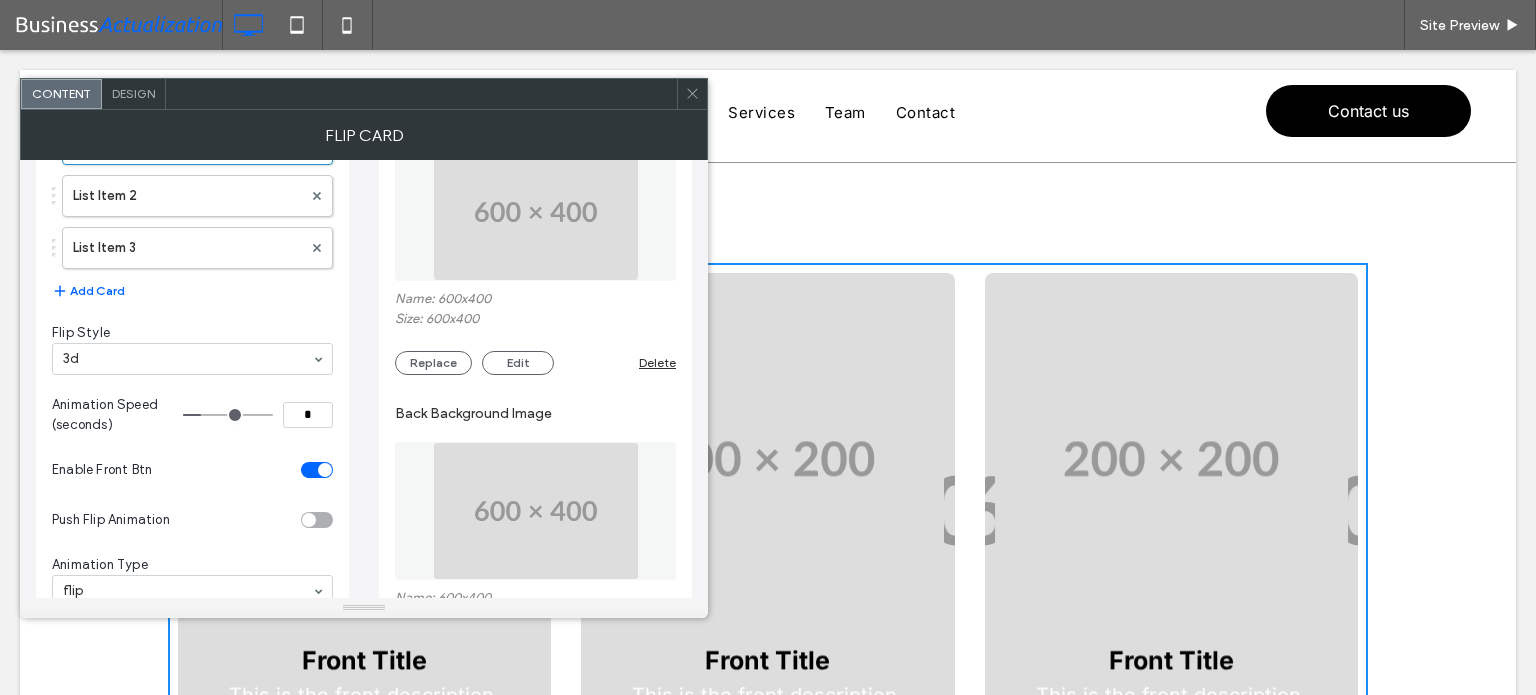 click at bounding box center [692, 94] 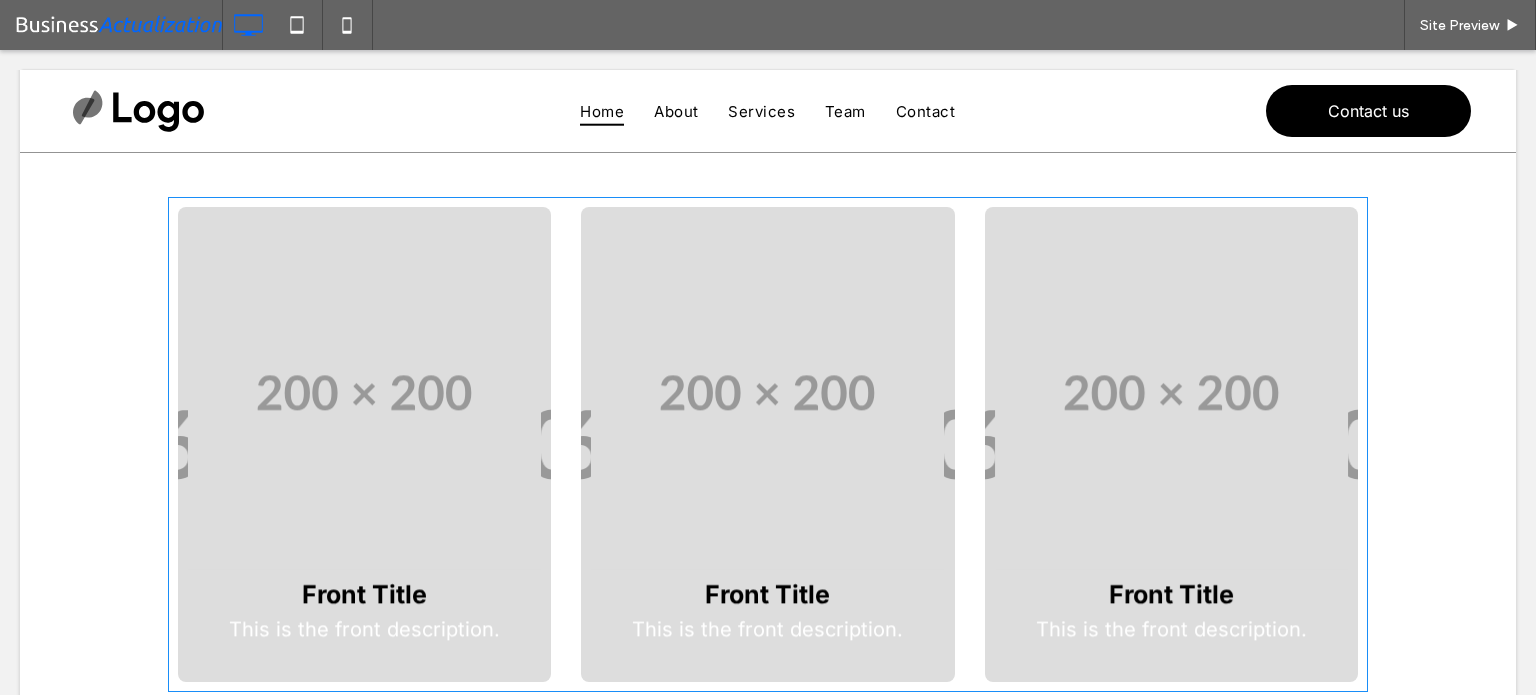 scroll, scrollTop: 0, scrollLeft: 0, axis: both 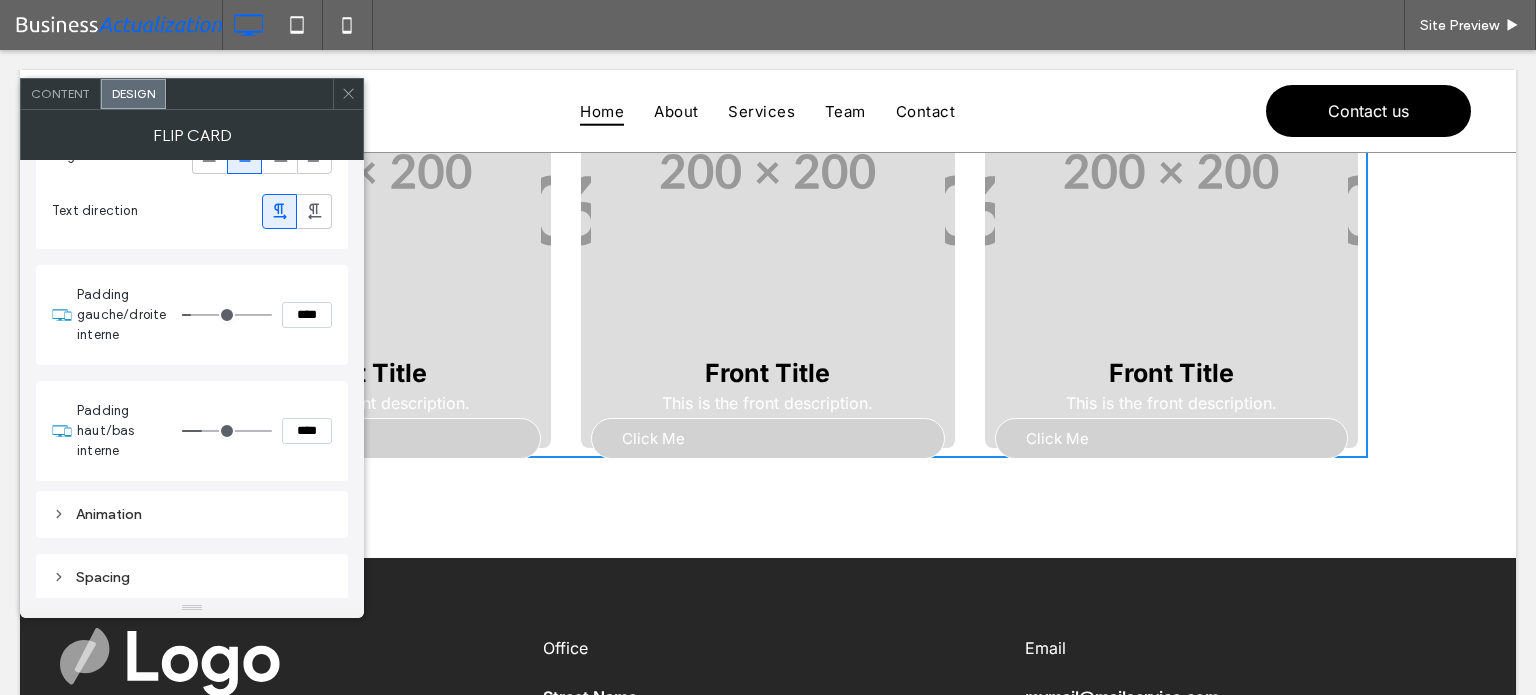 type on "**" 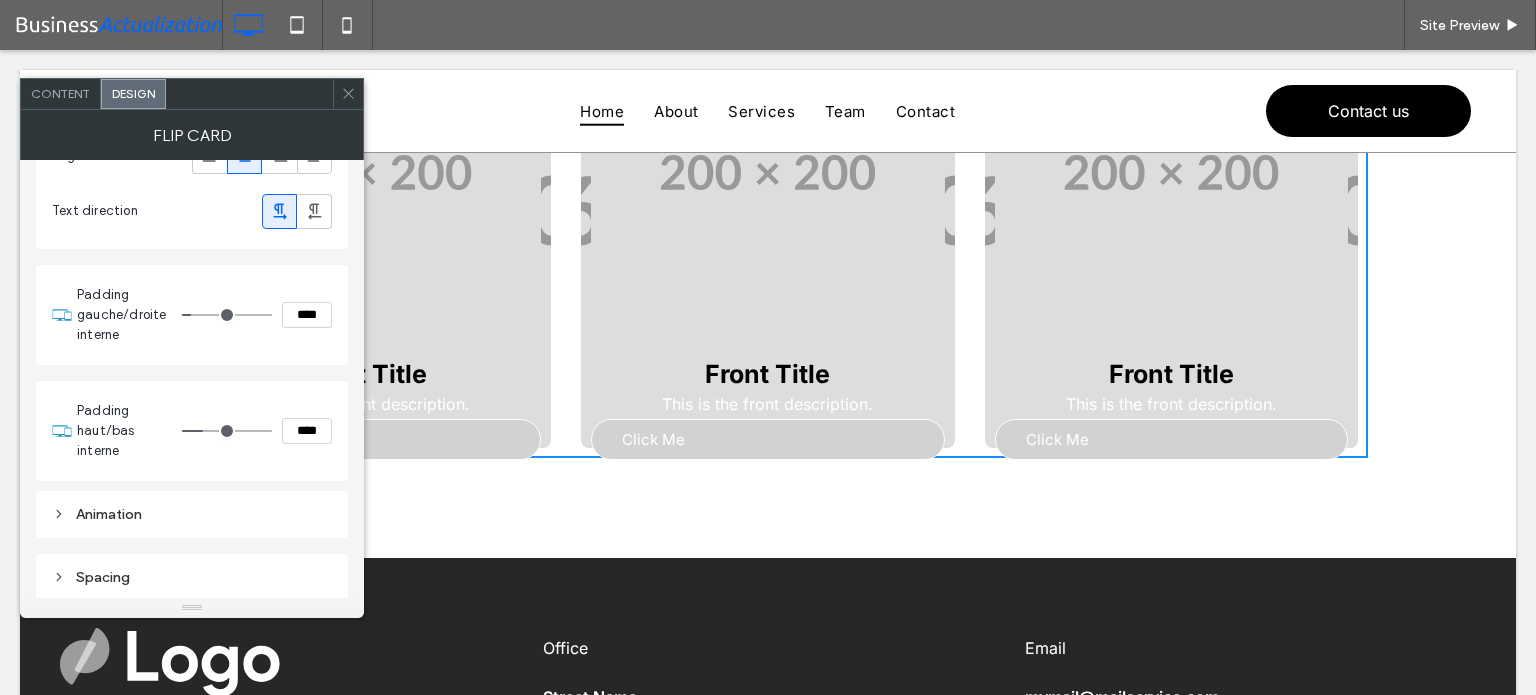 type on "**" 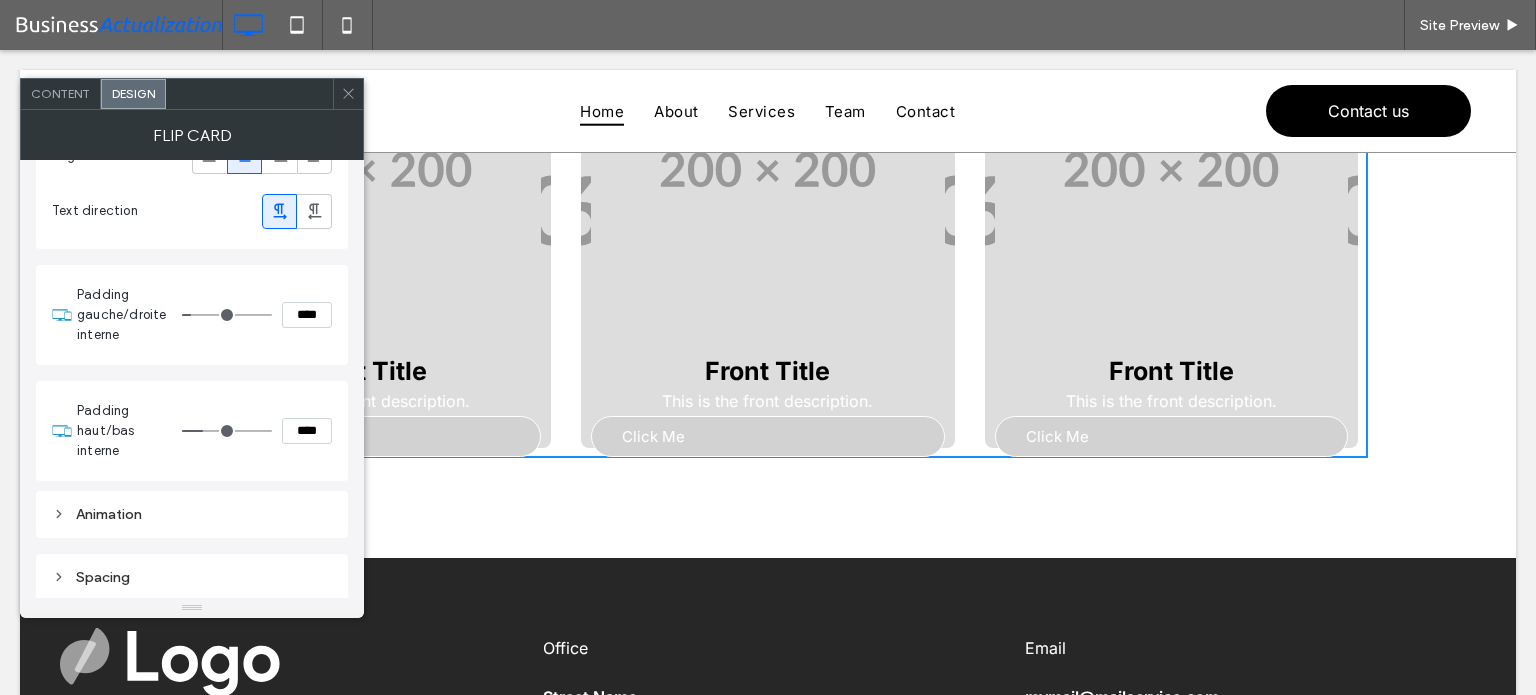 type on "**" 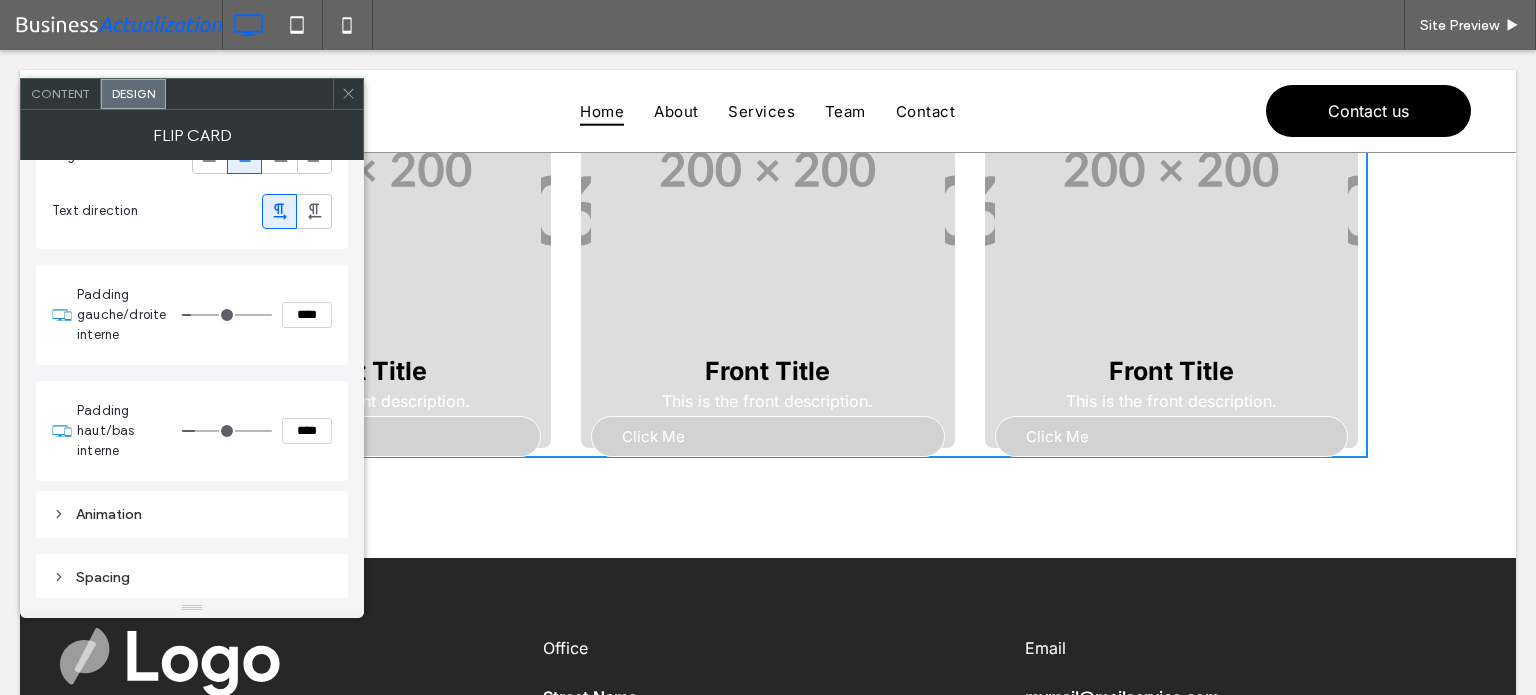 type on "**" 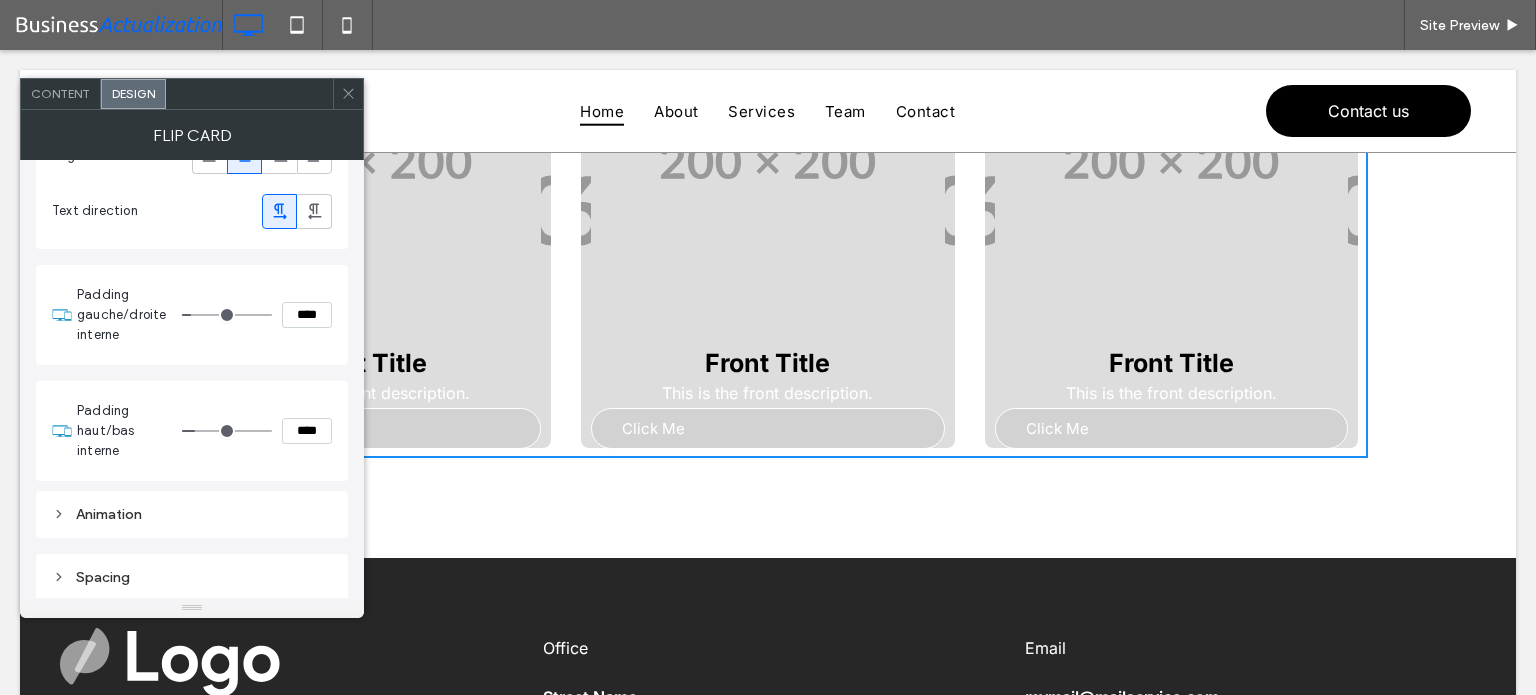 type on "**" 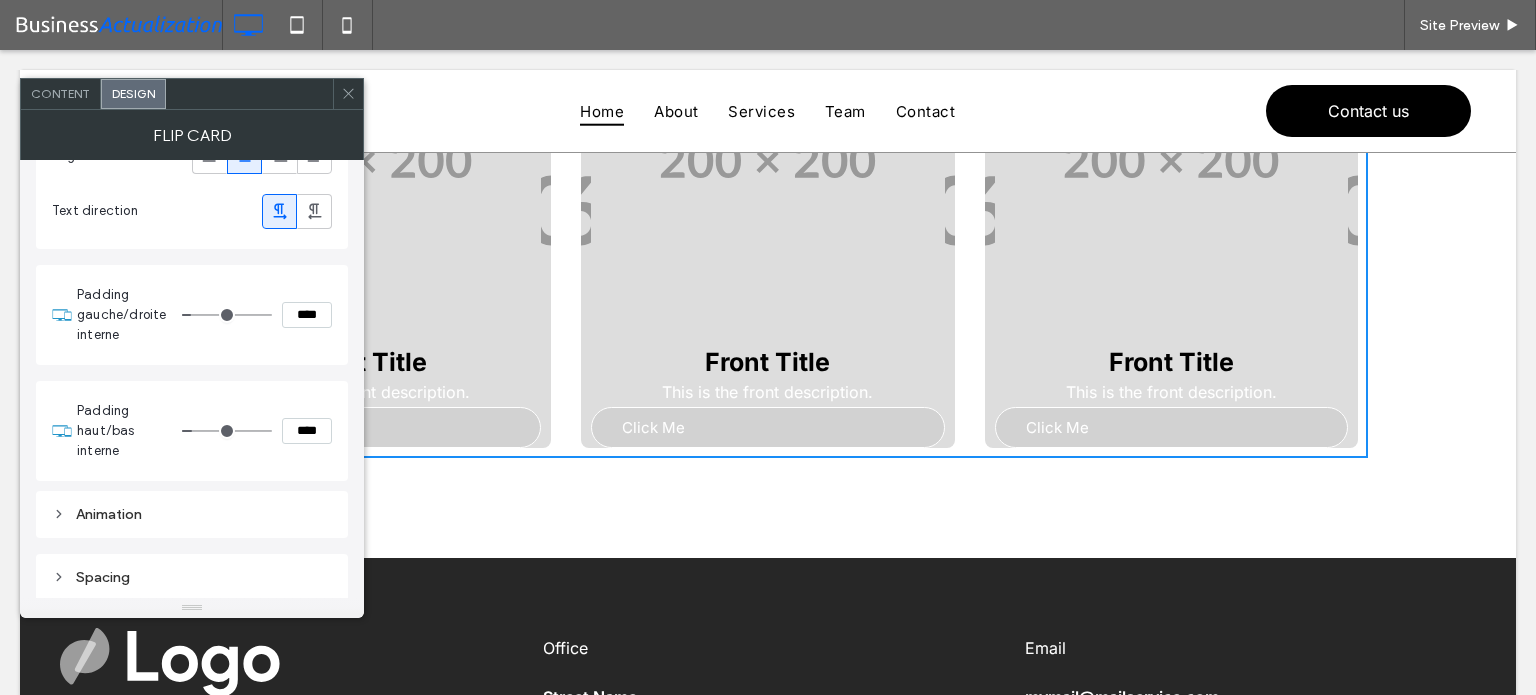 type on "**" 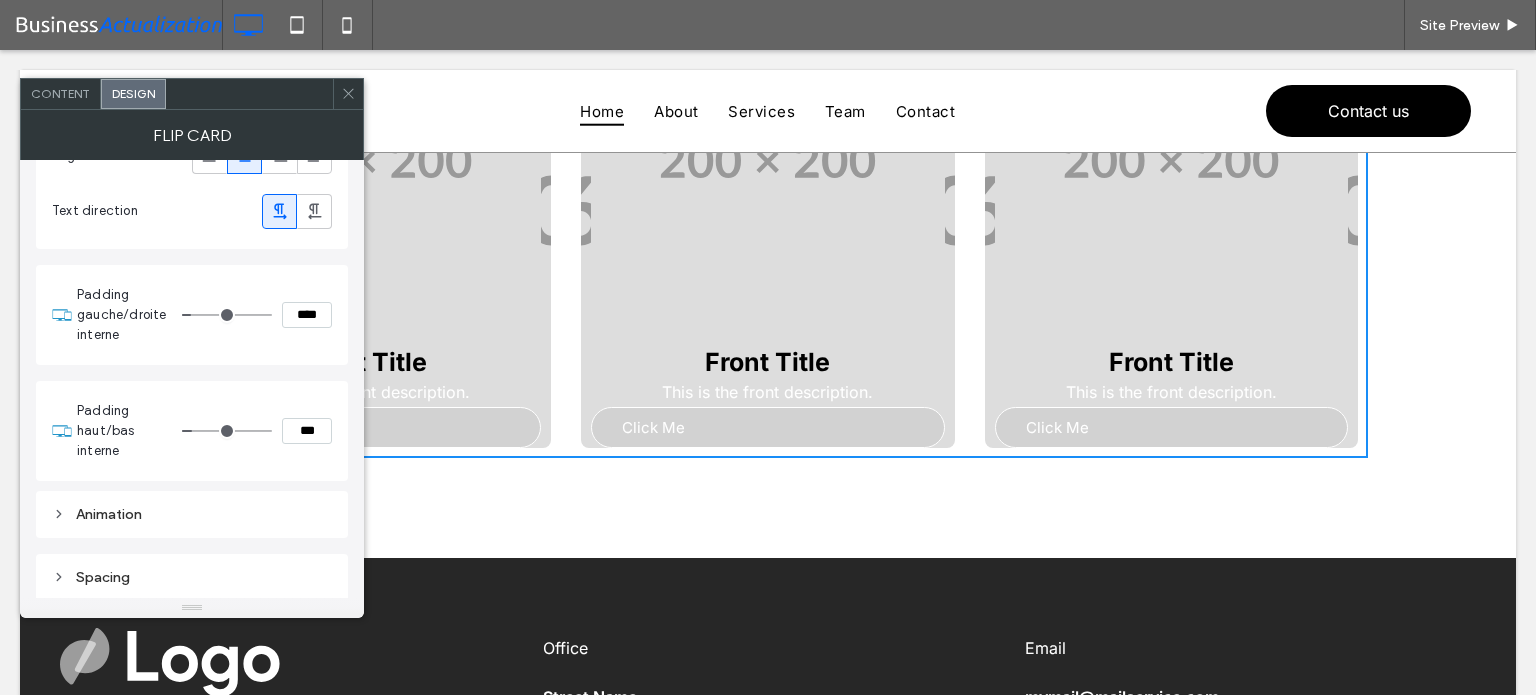 type on "*" 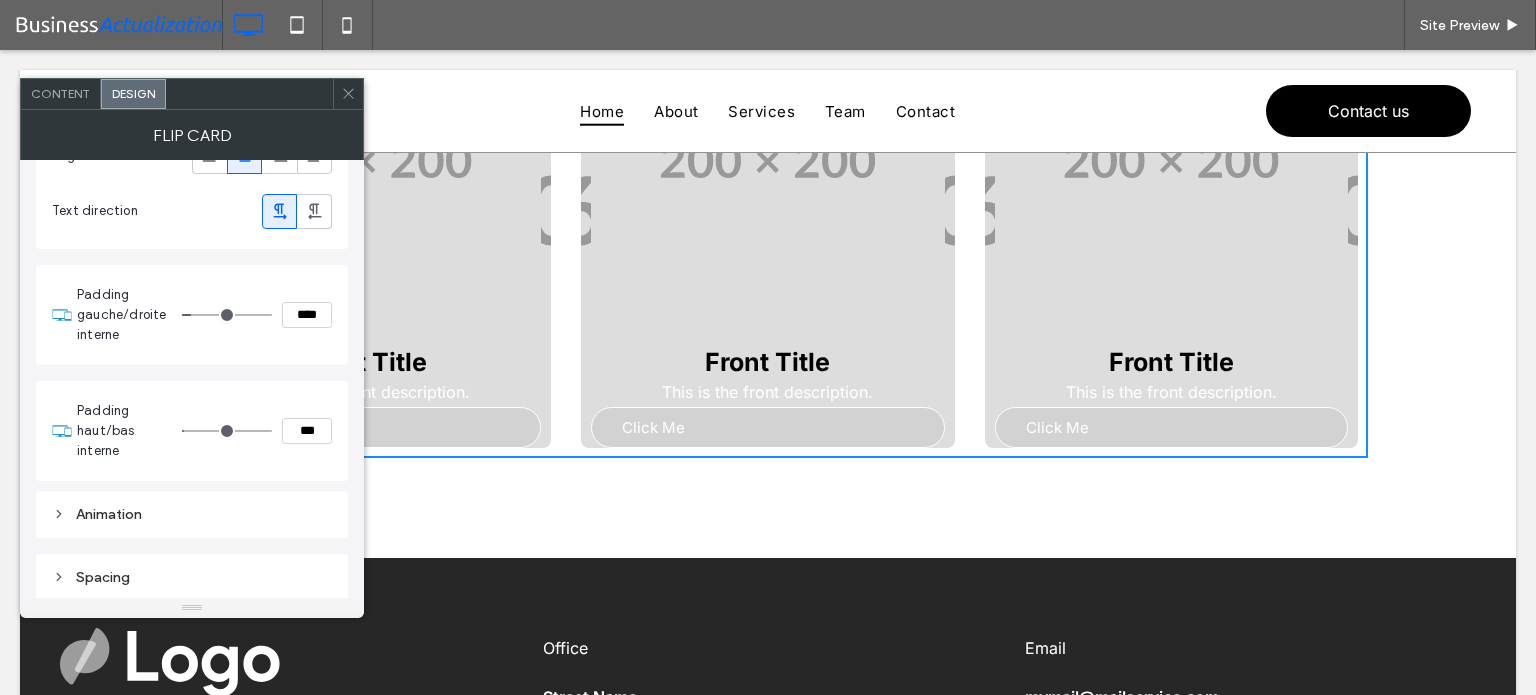 type on "*" 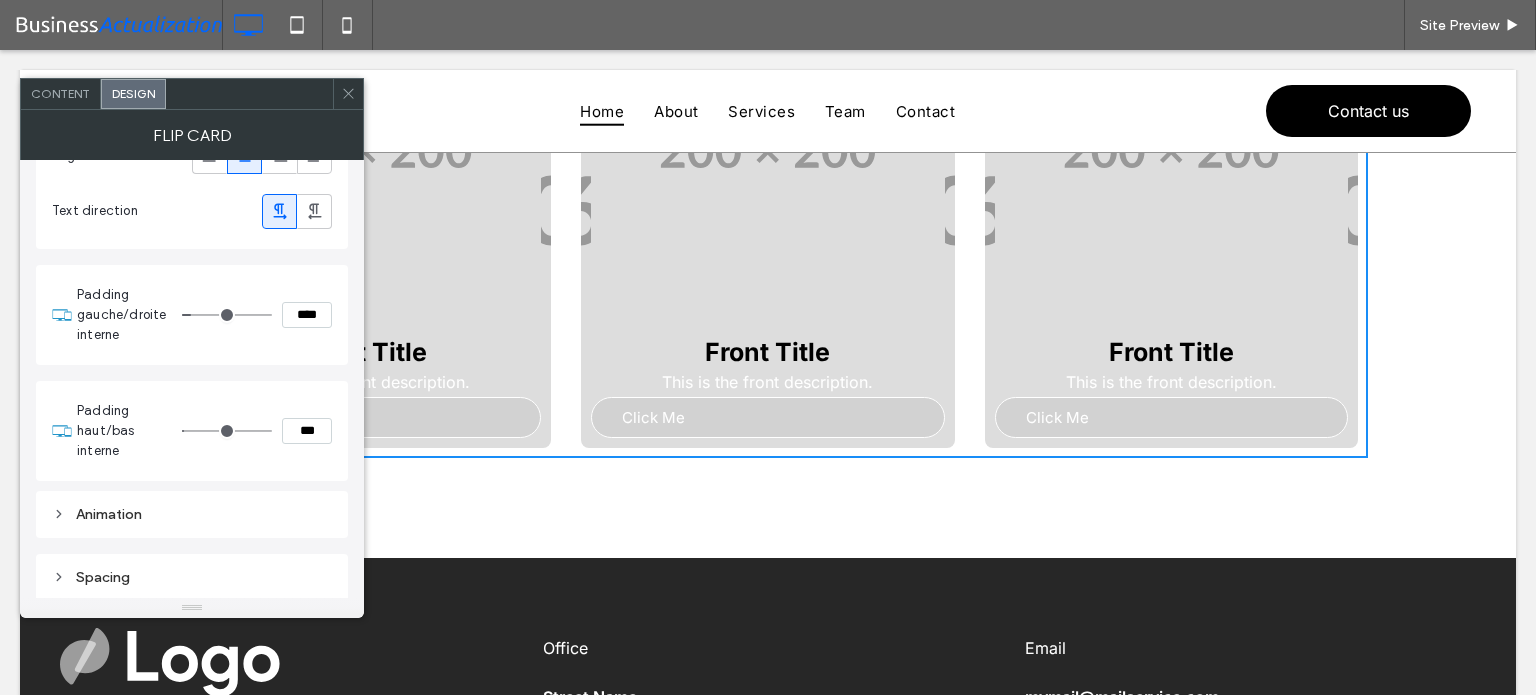 type on "*" 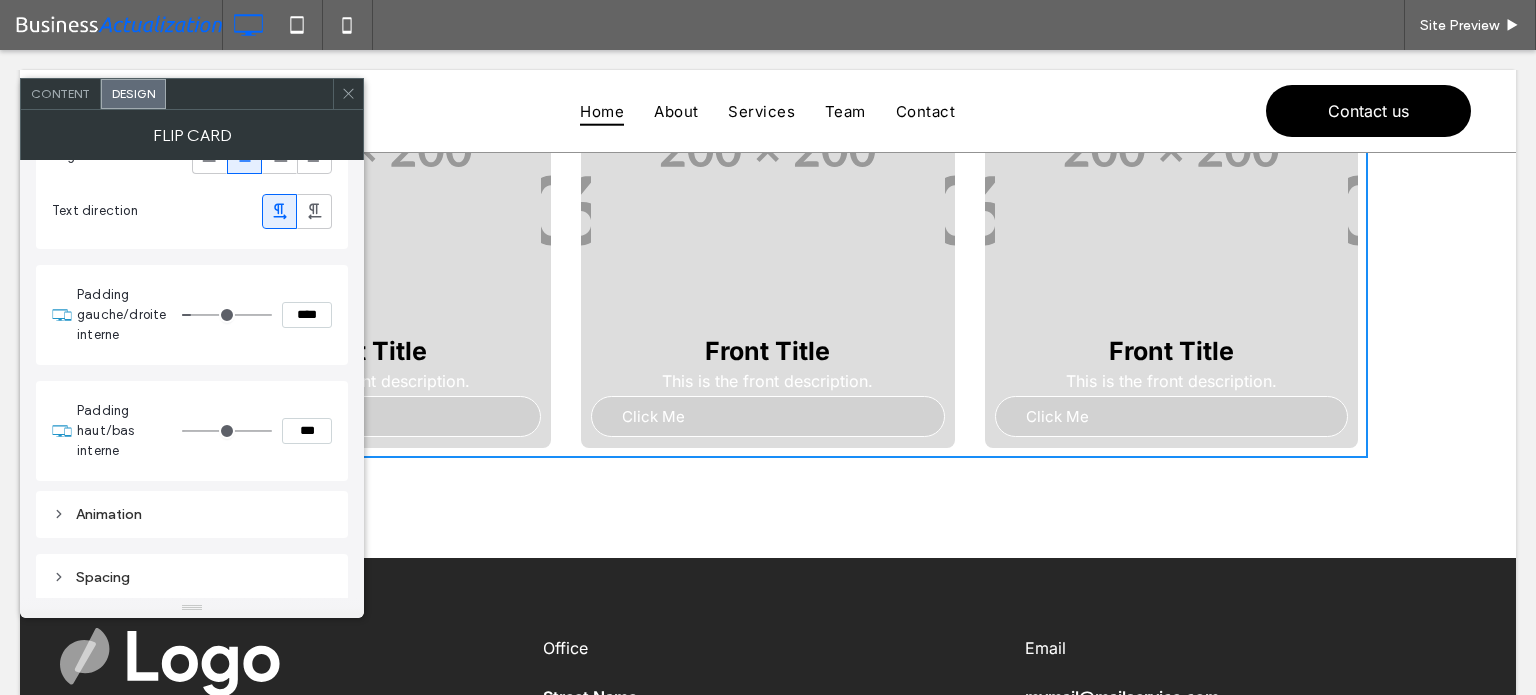 drag, startPoint x: 207, startPoint y: 428, endPoint x: 179, endPoint y: 428, distance: 28 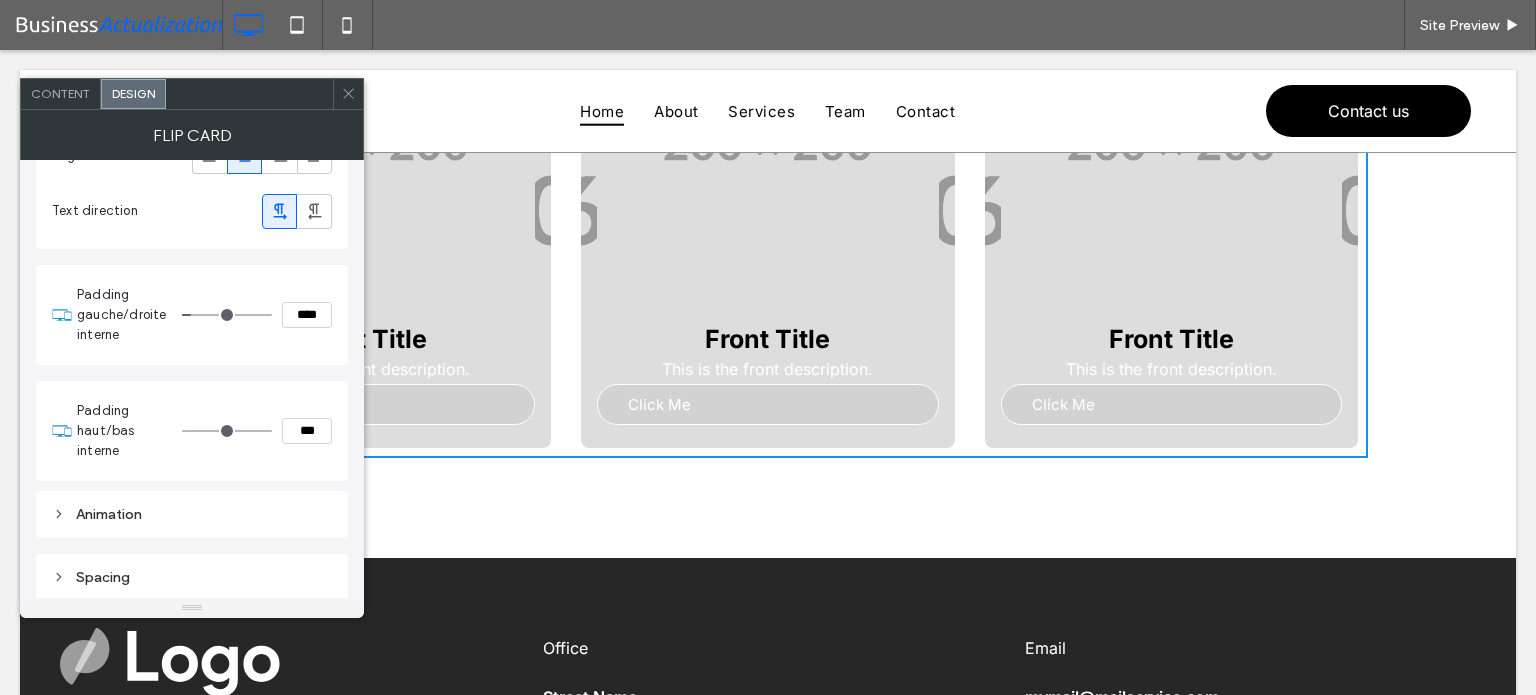 type on "**" 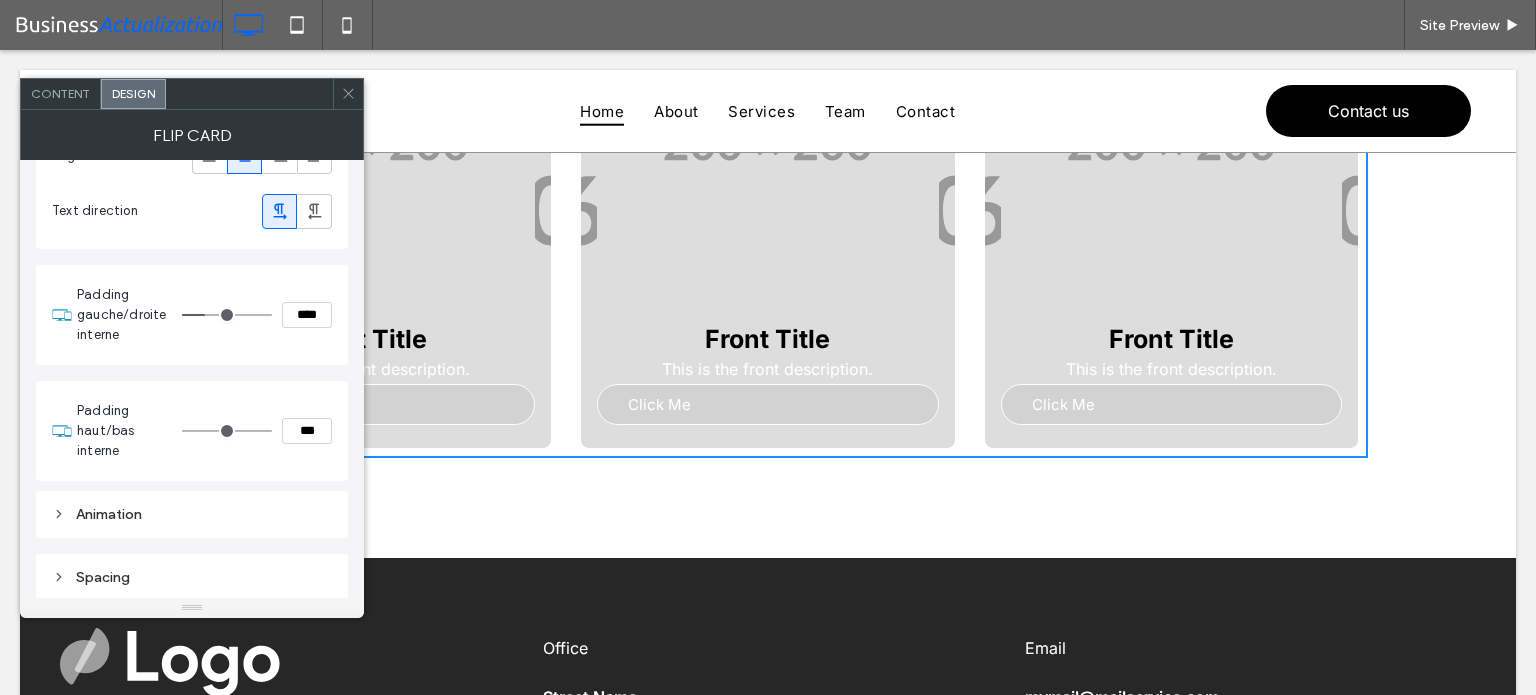 type on "**" 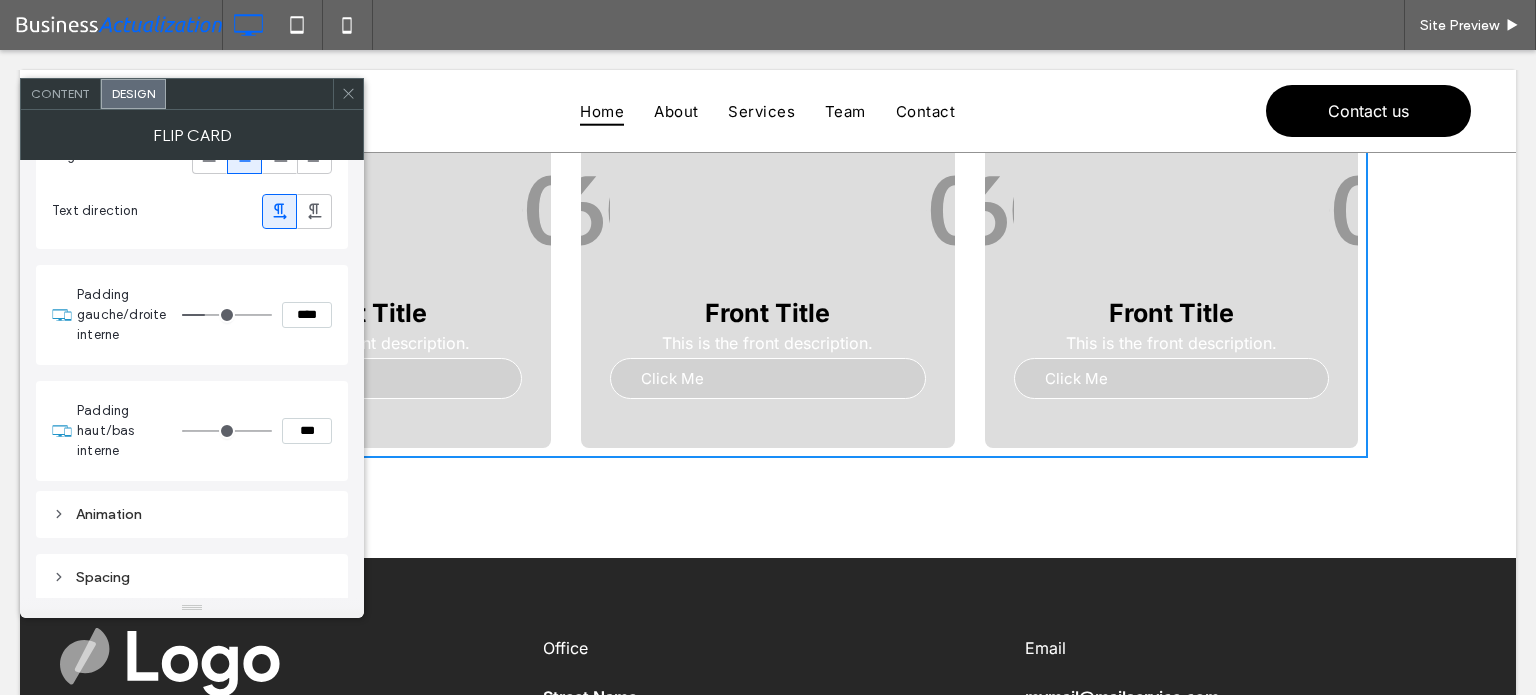 type on "**" 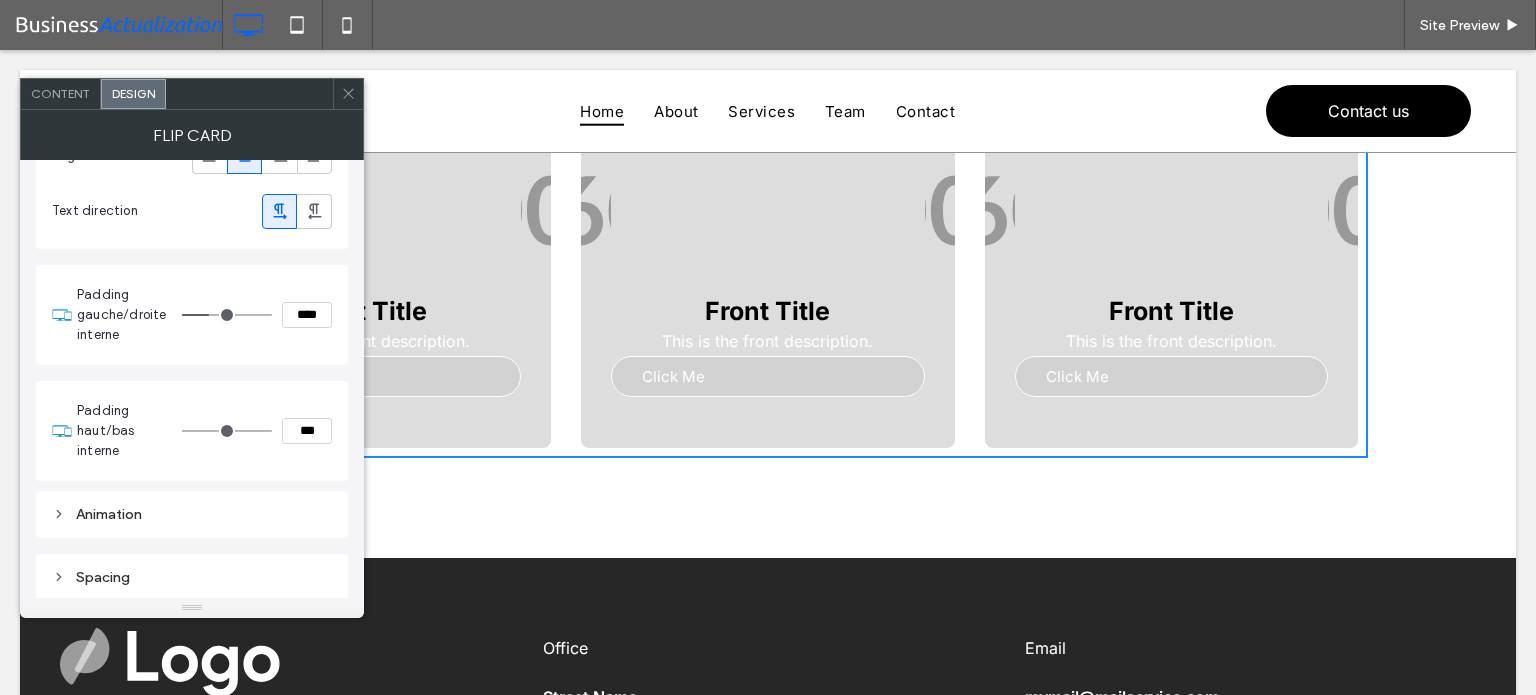 type on "**" 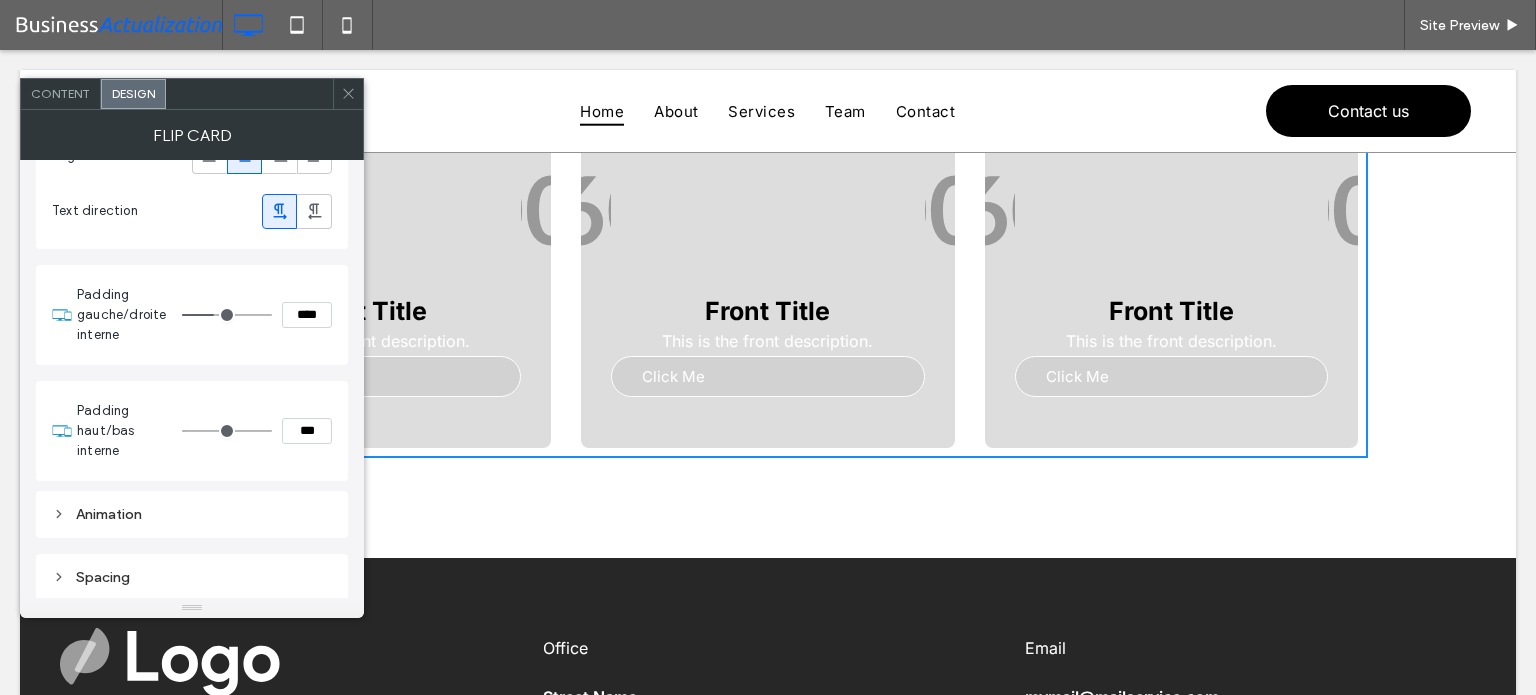 type on "**" 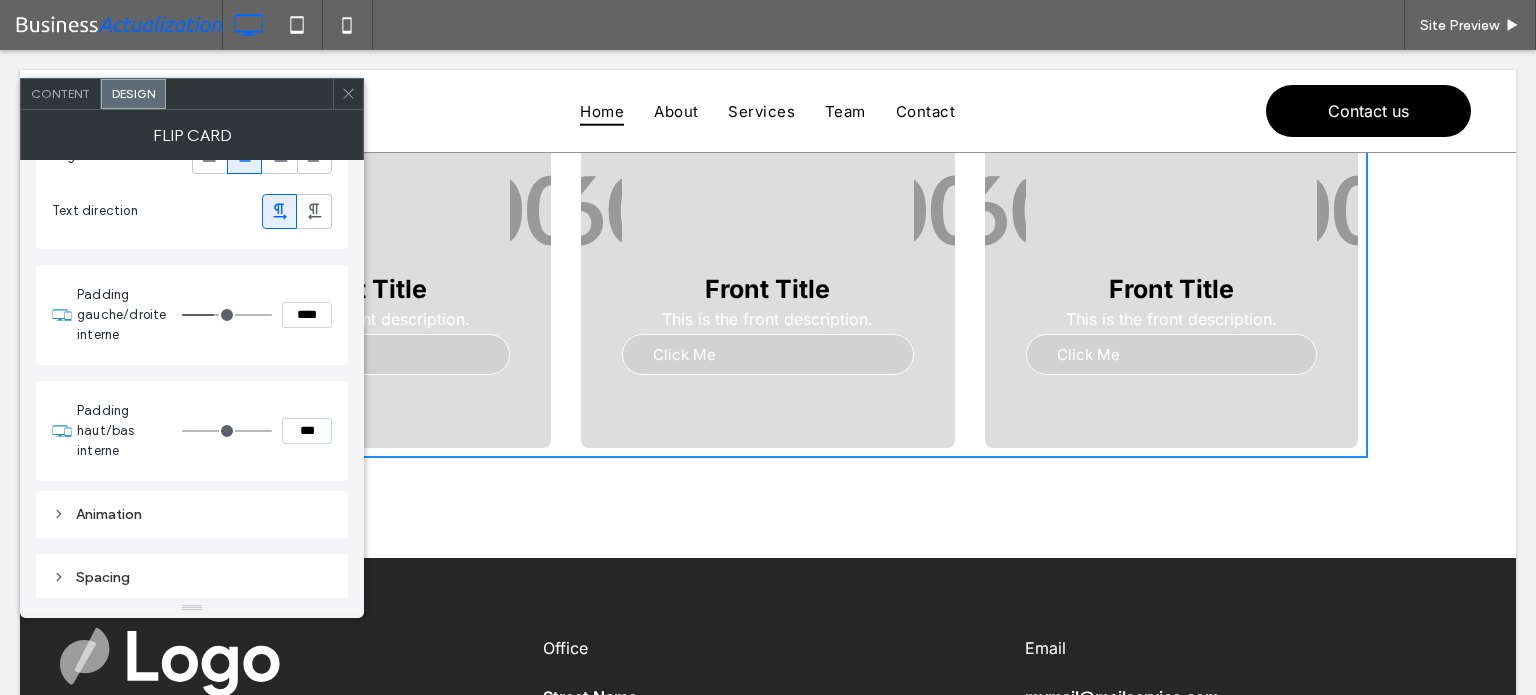type on "**" 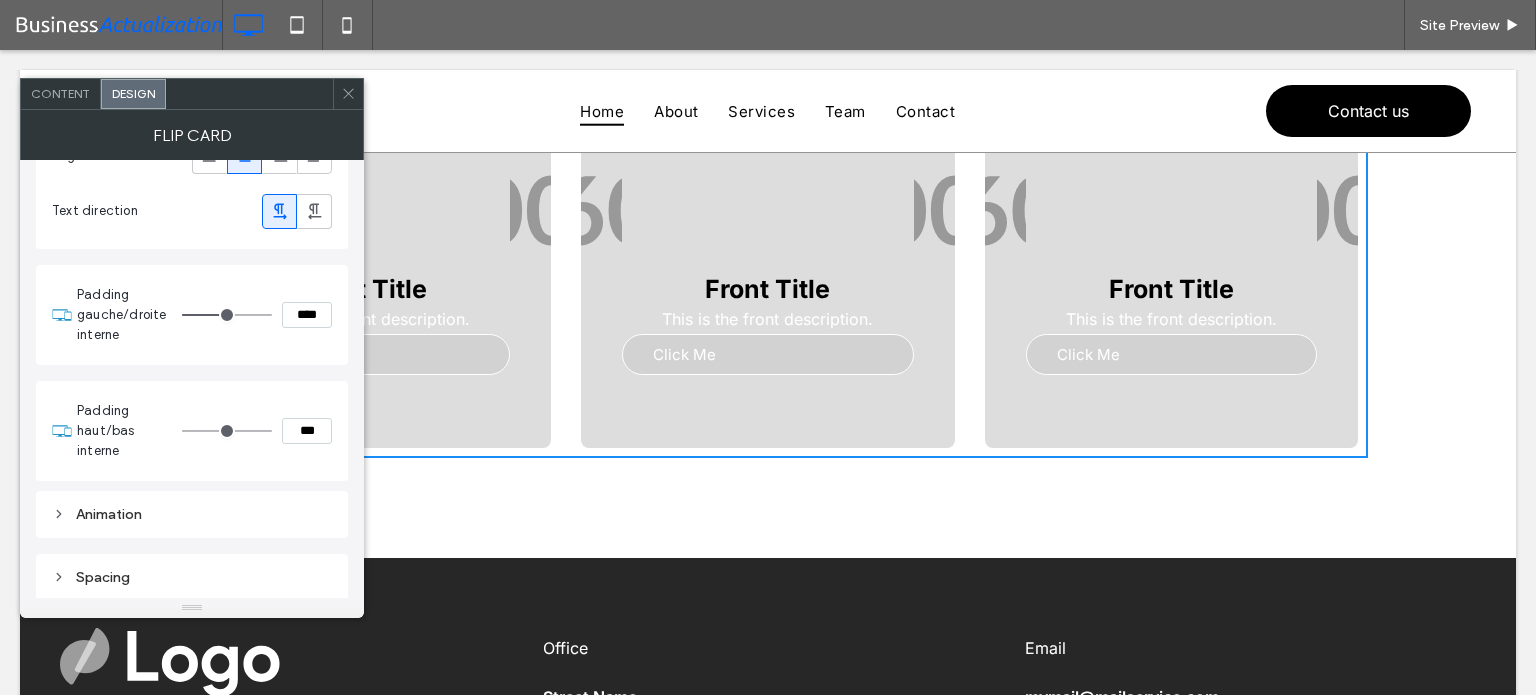 type on "**" 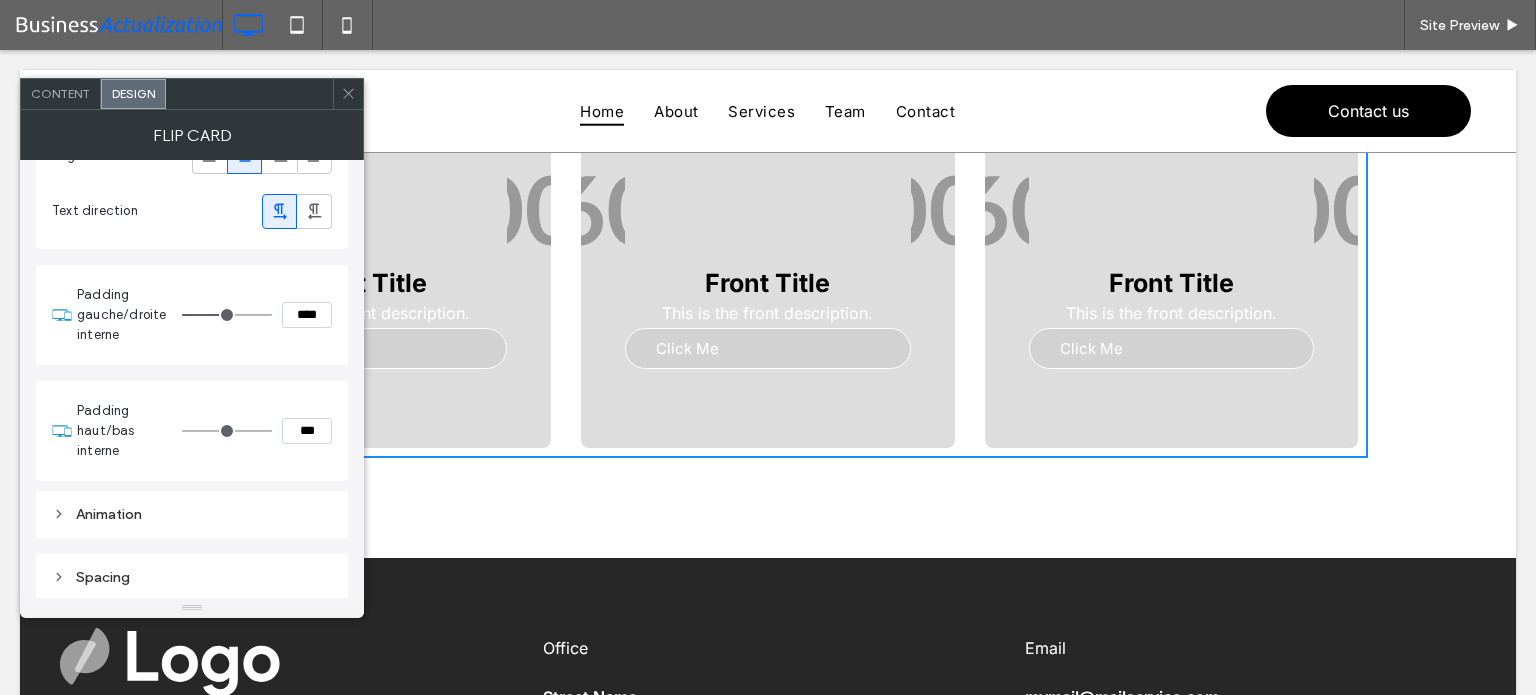 drag, startPoint x: 196, startPoint y: 312, endPoint x: 222, endPoint y: 312, distance: 26 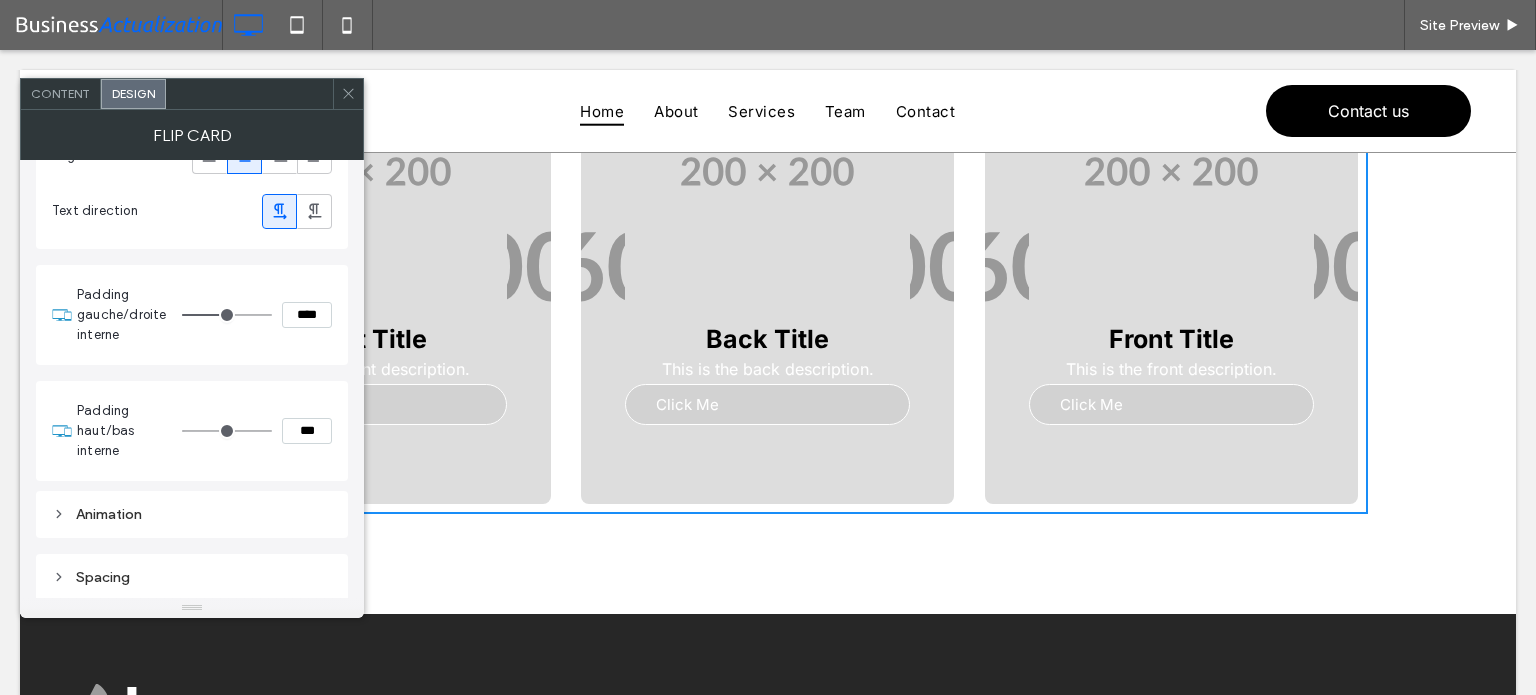 scroll, scrollTop: 200, scrollLeft: 0, axis: vertical 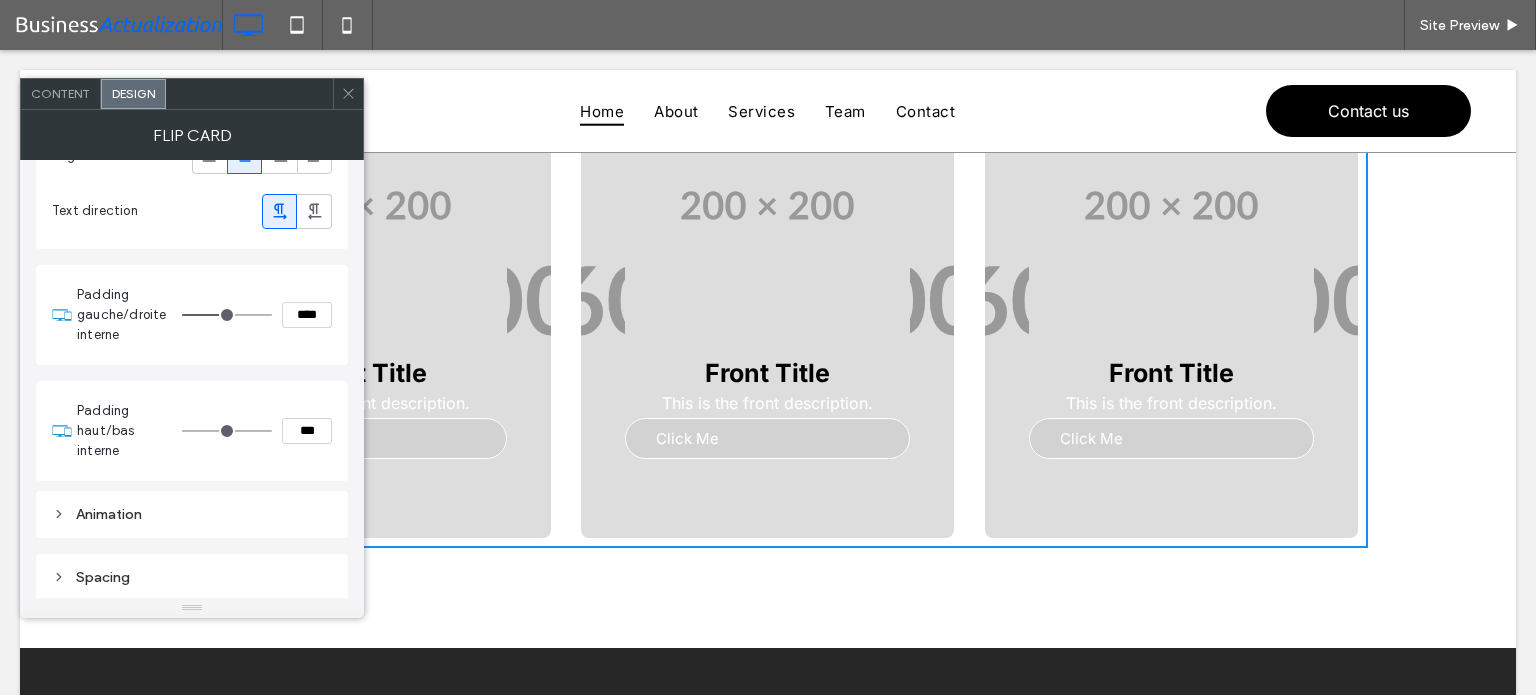 type on "*" 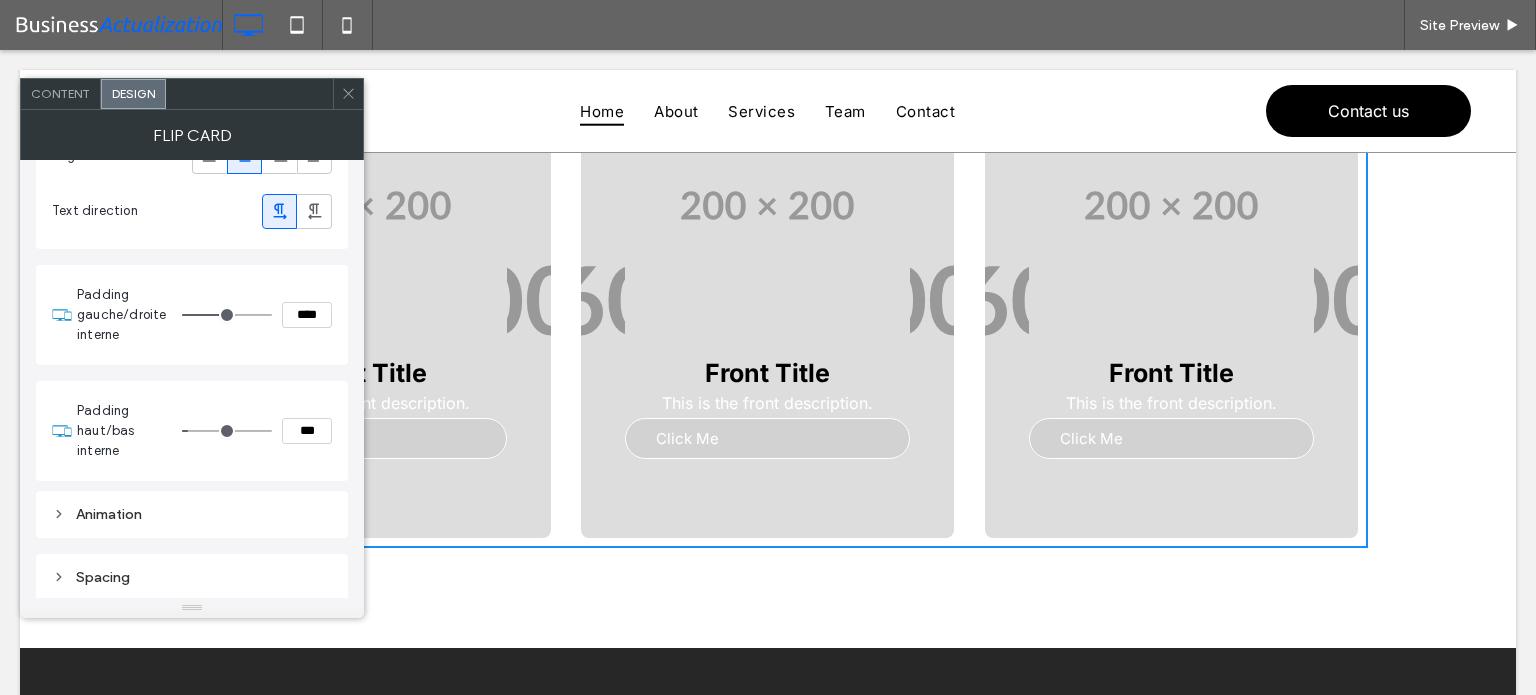 type on "**" 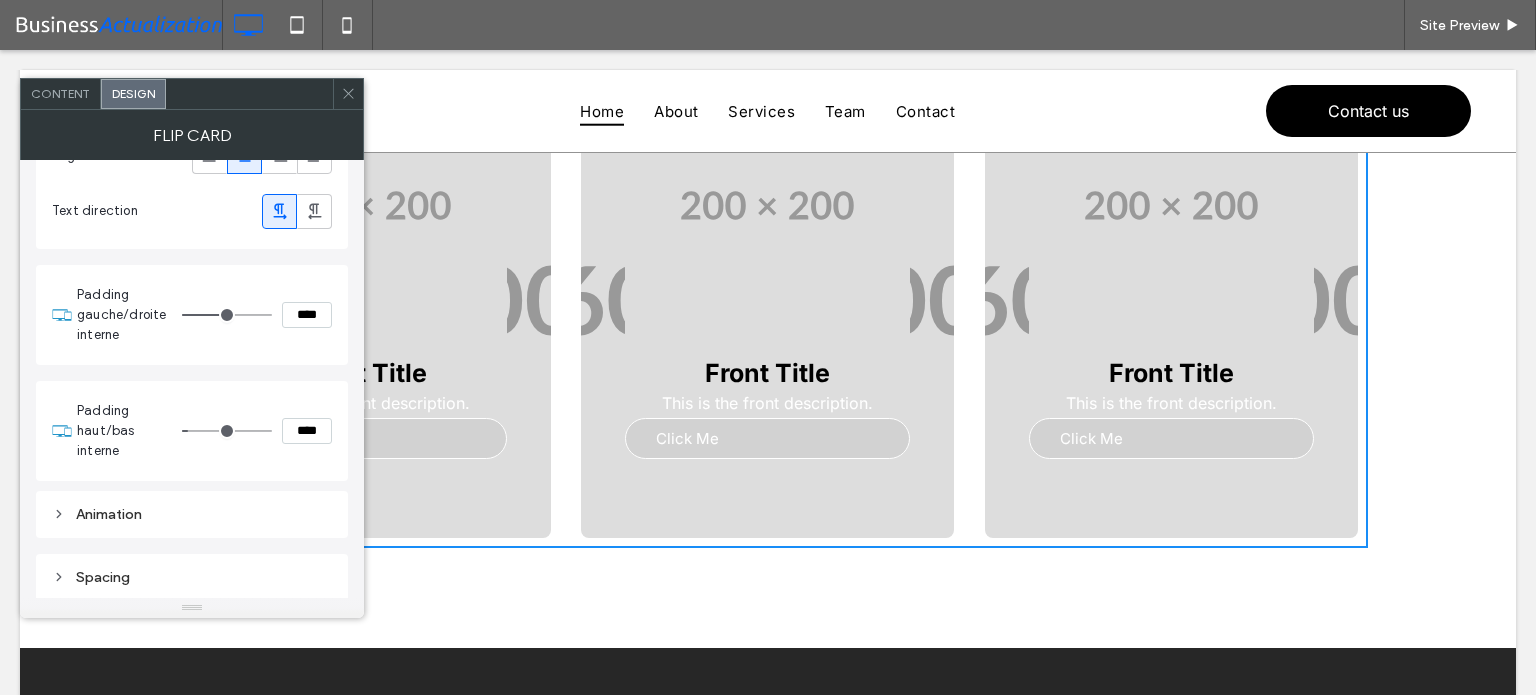 type on "**" 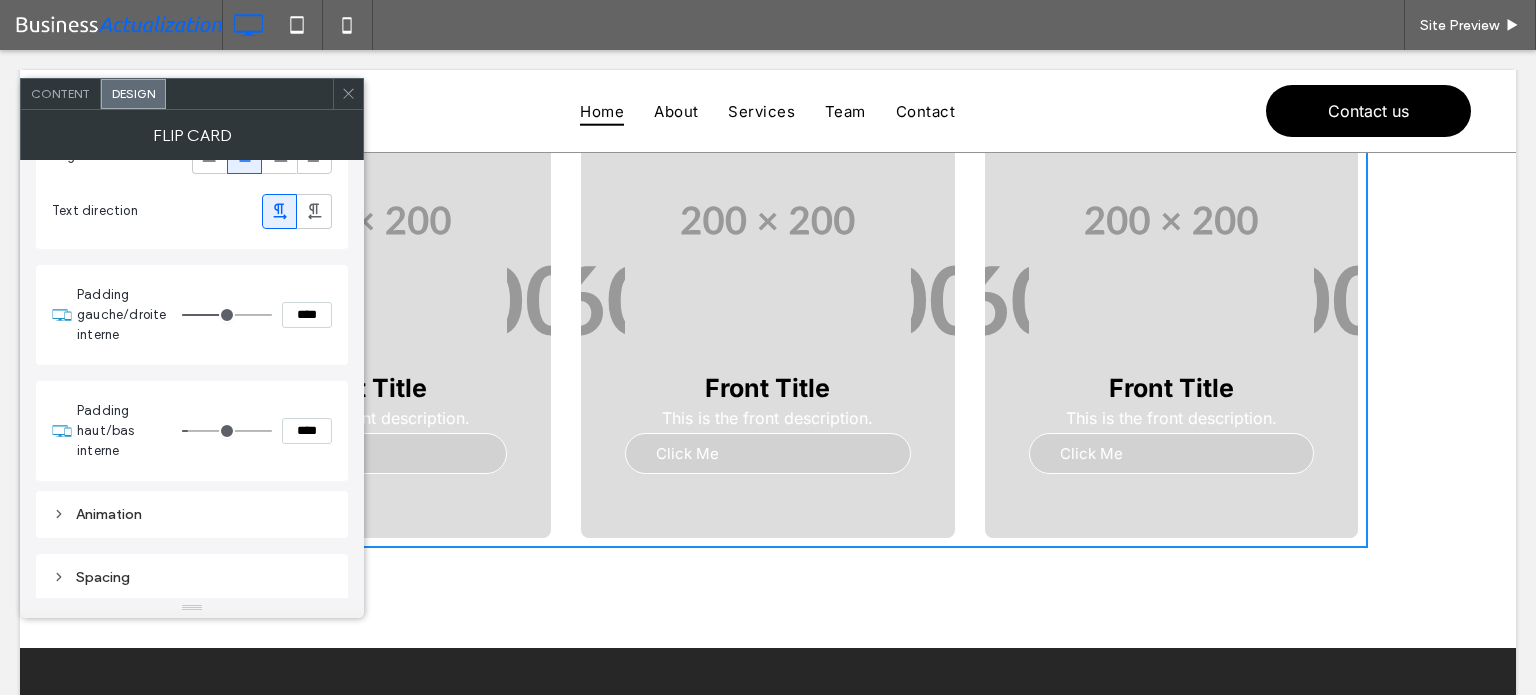 type on "**" 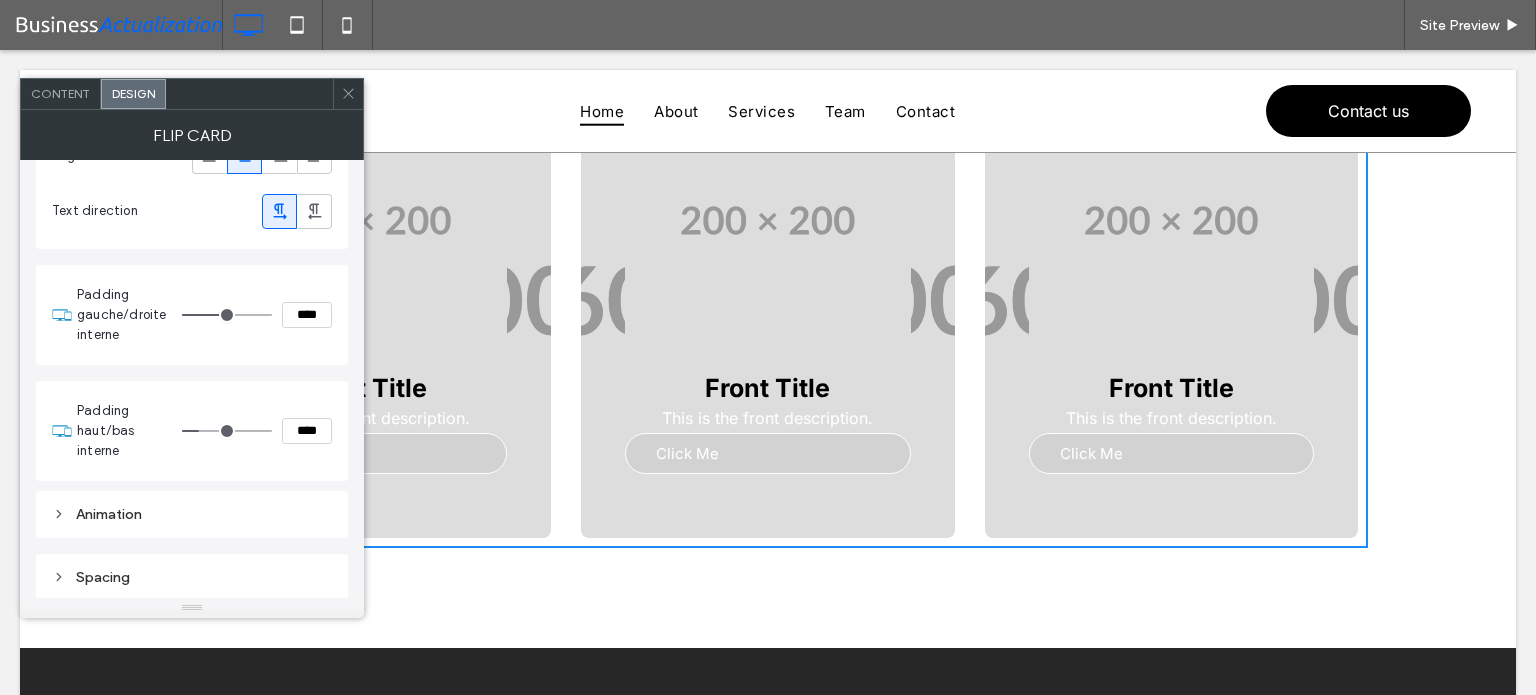 type on "**" 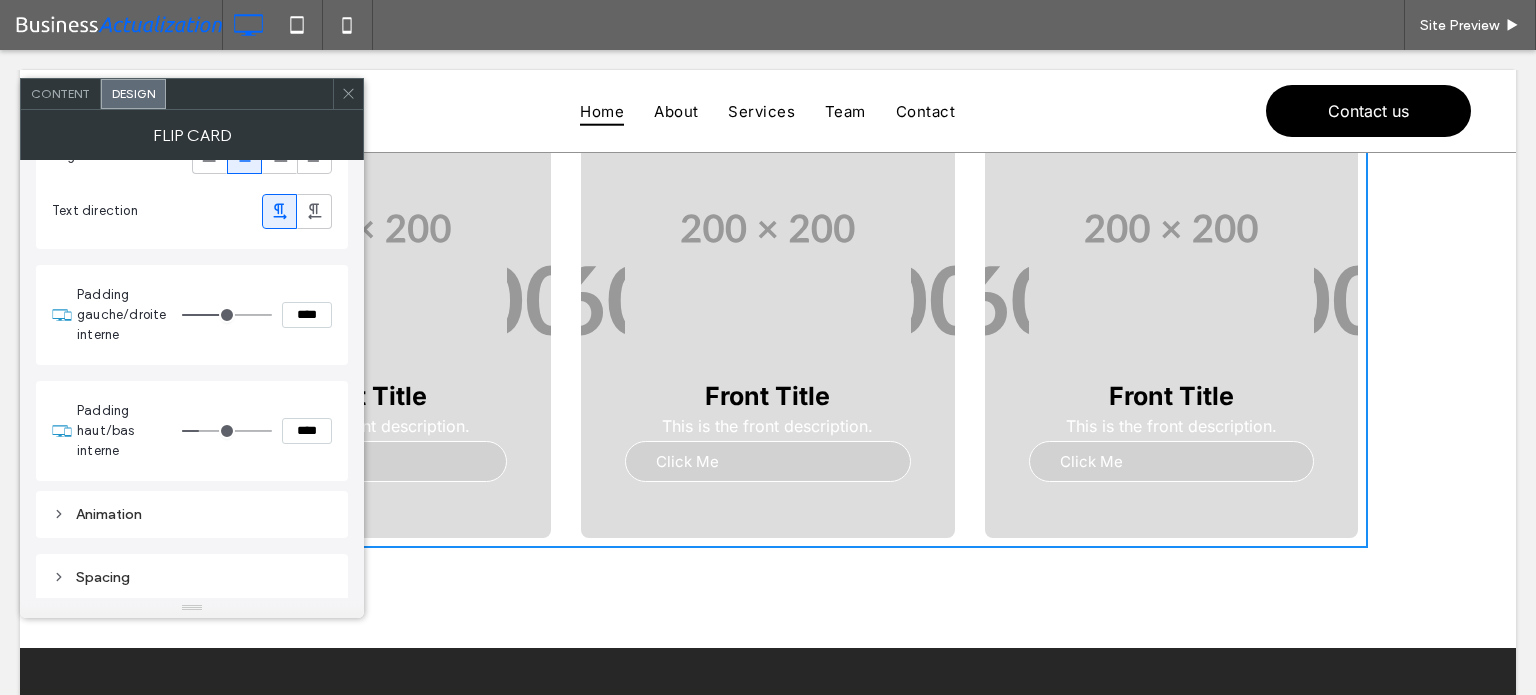 type on "**" 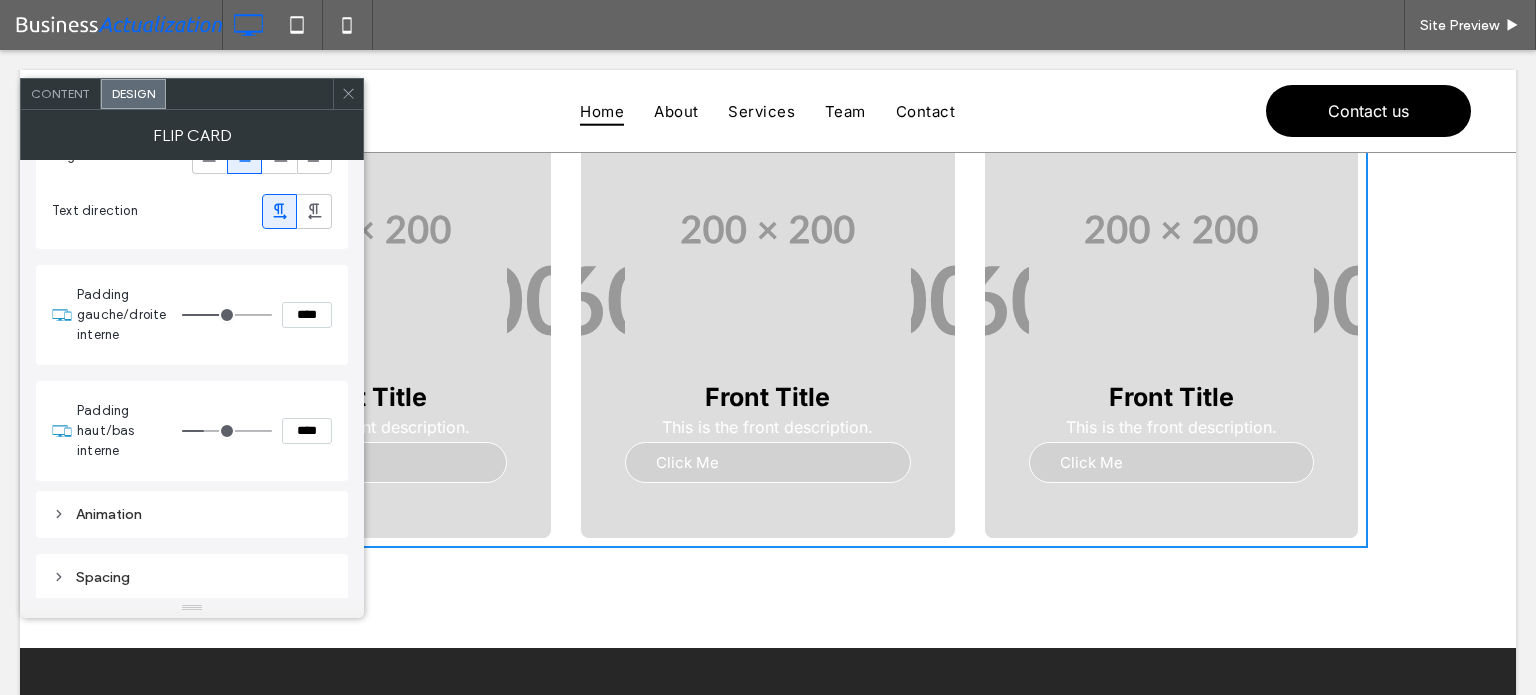 type on "**" 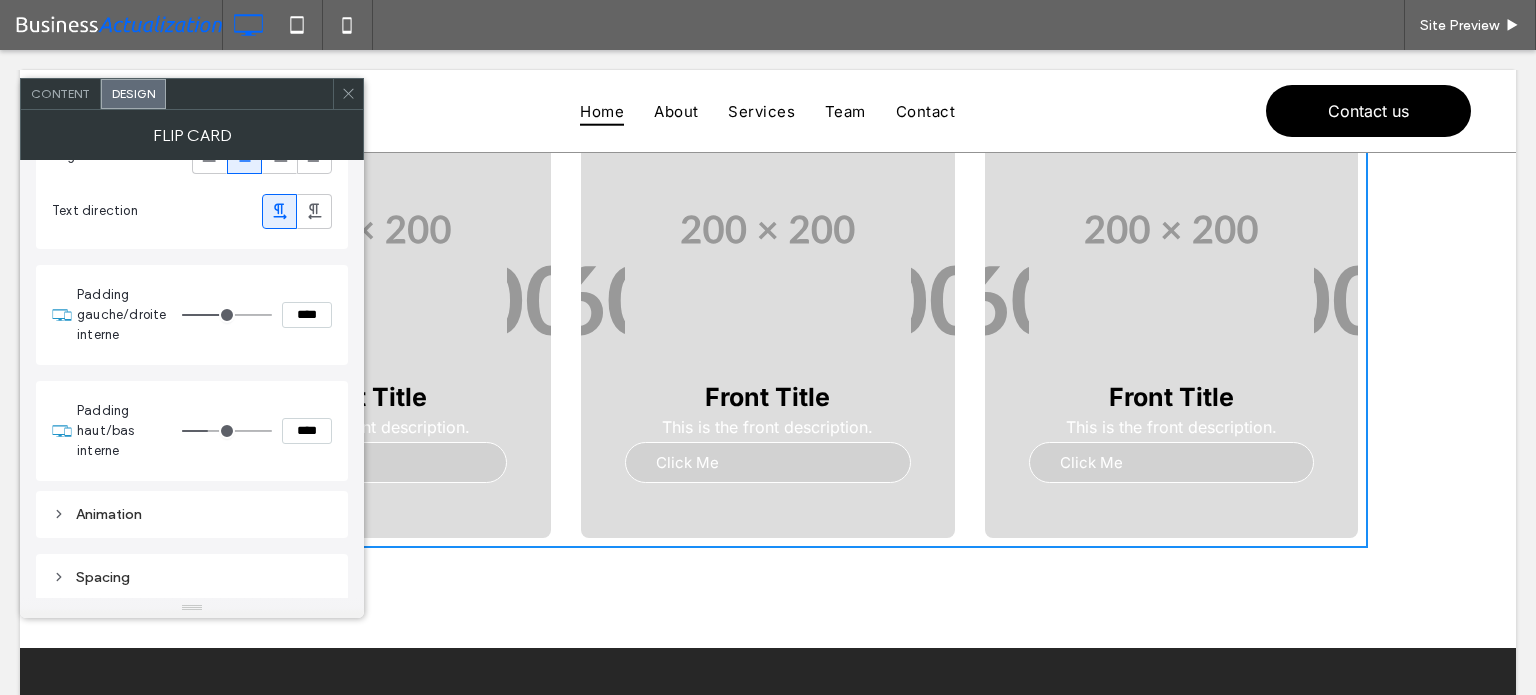 type on "**" 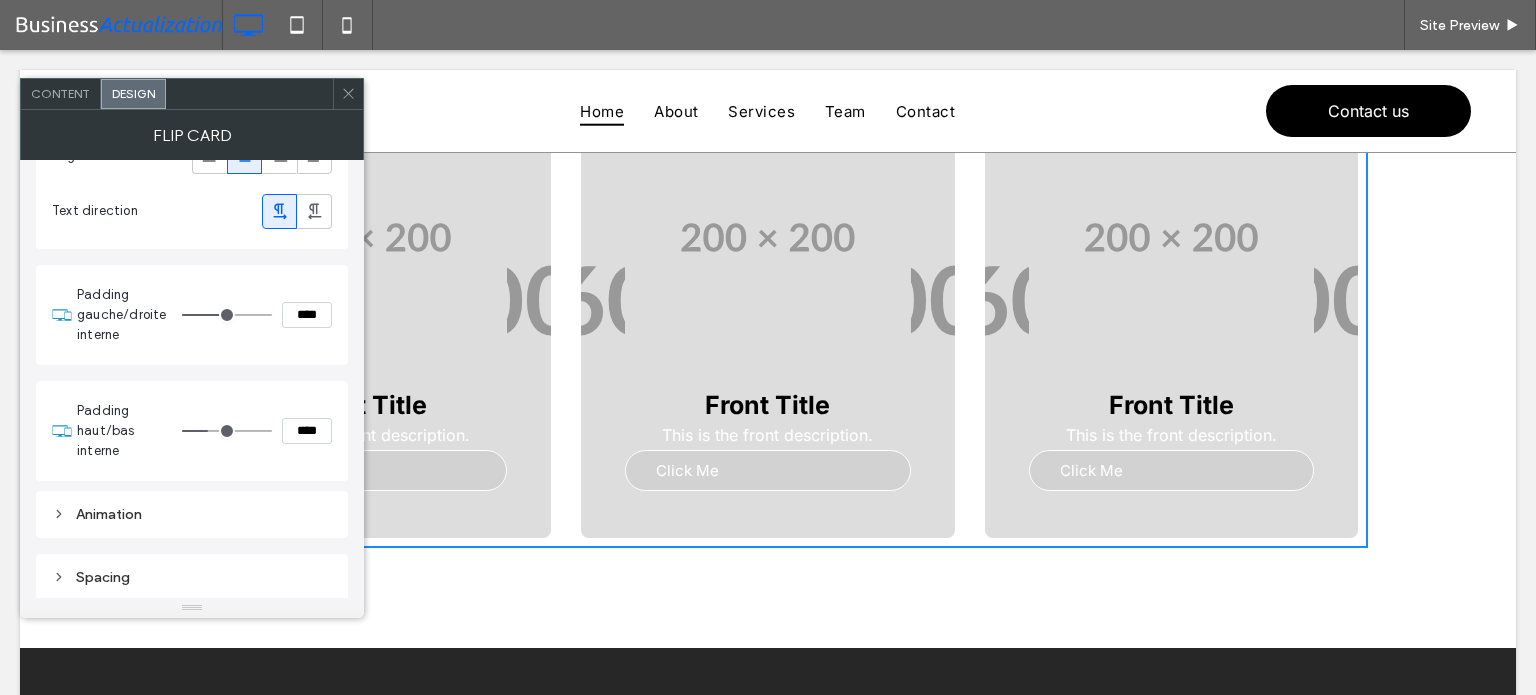 type on "**" 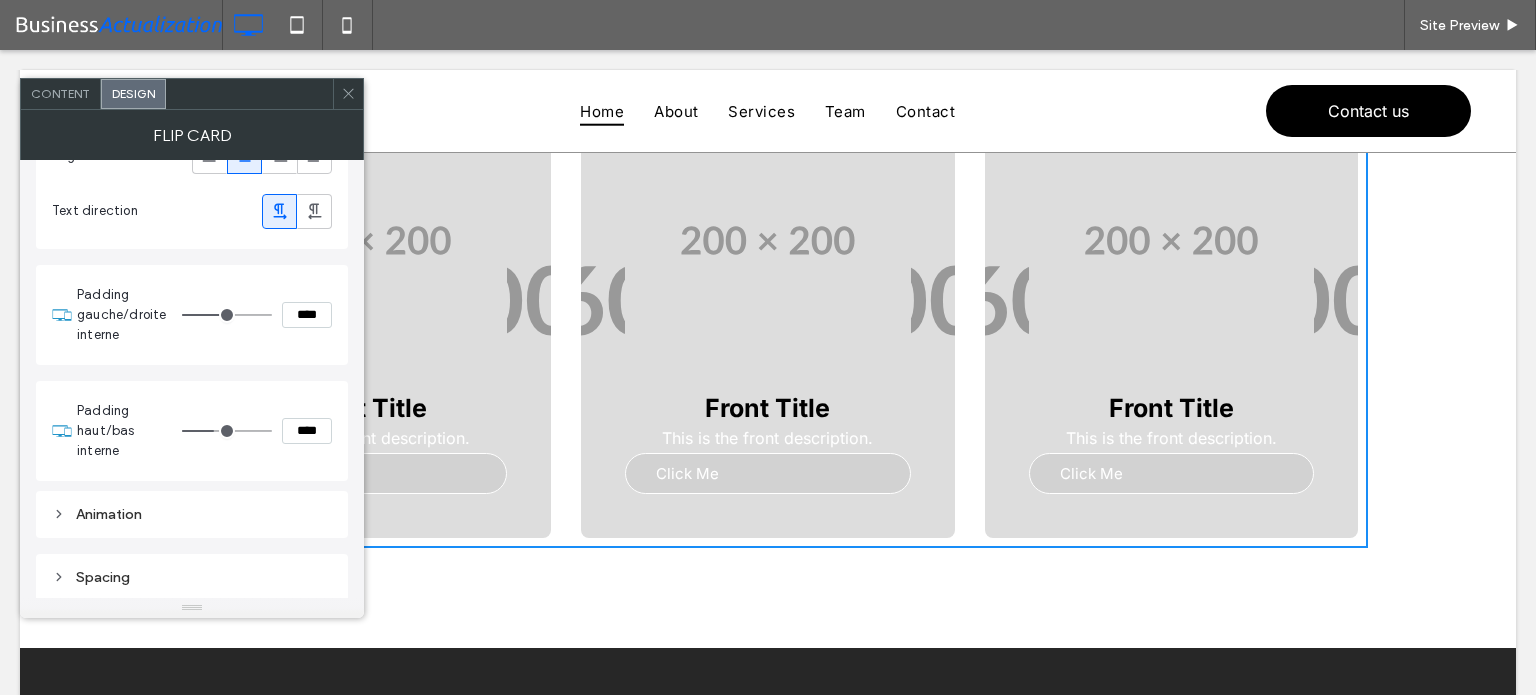 type on "**" 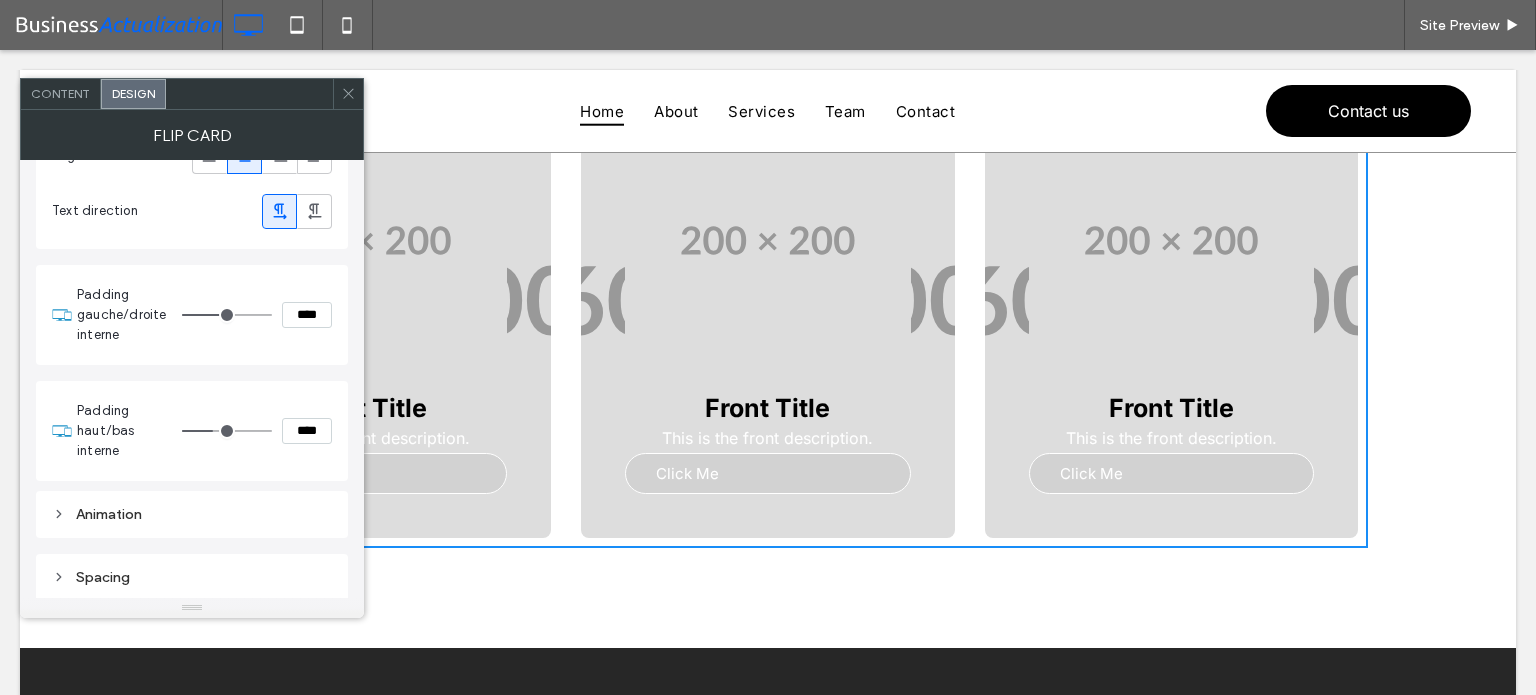 type on "**" 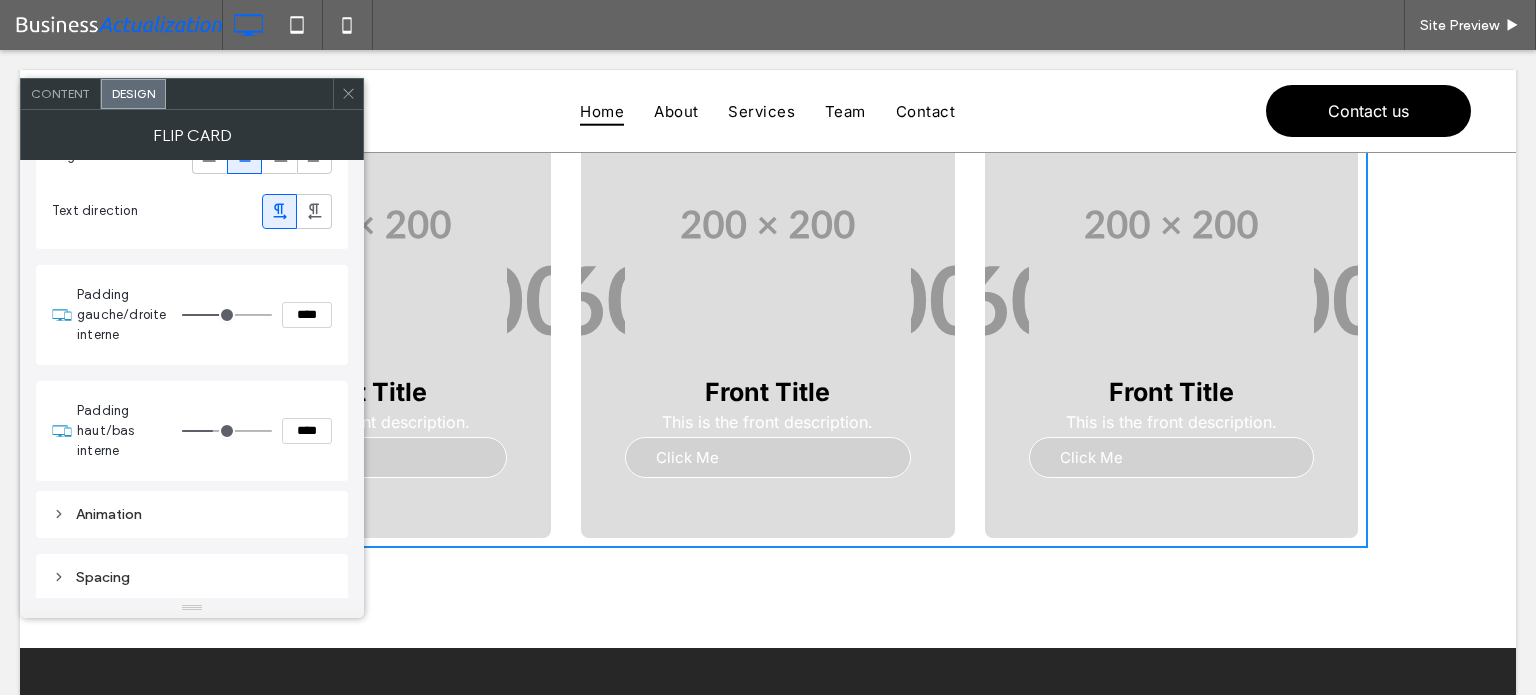type on "**" 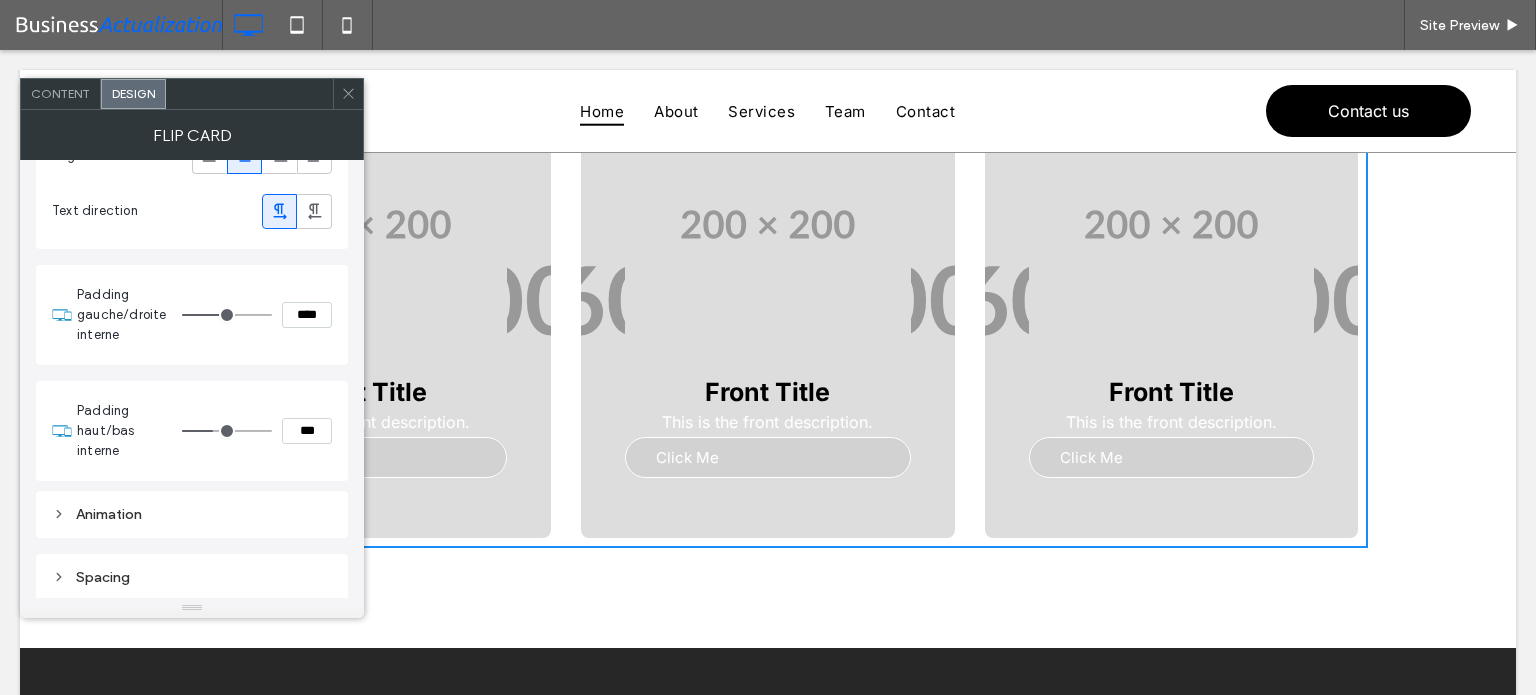 type on "*" 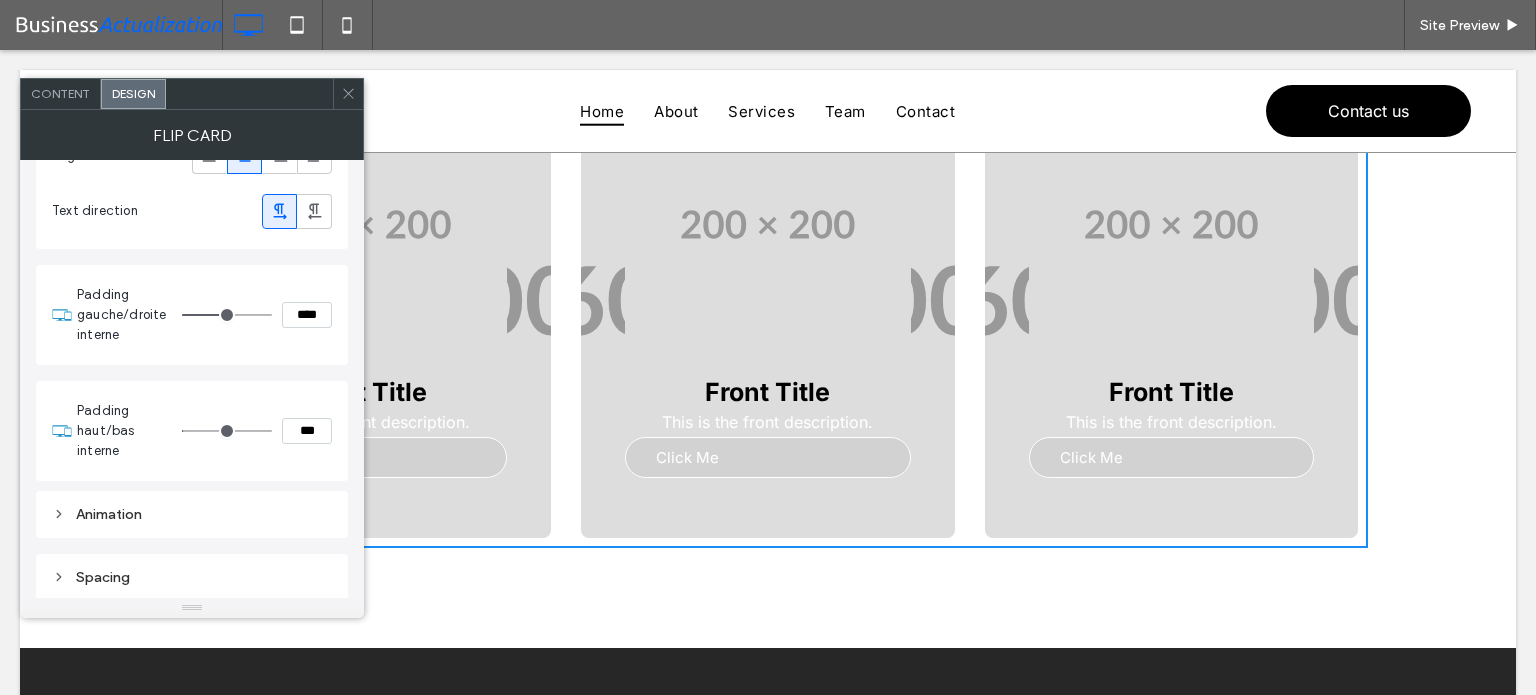 type on "*" 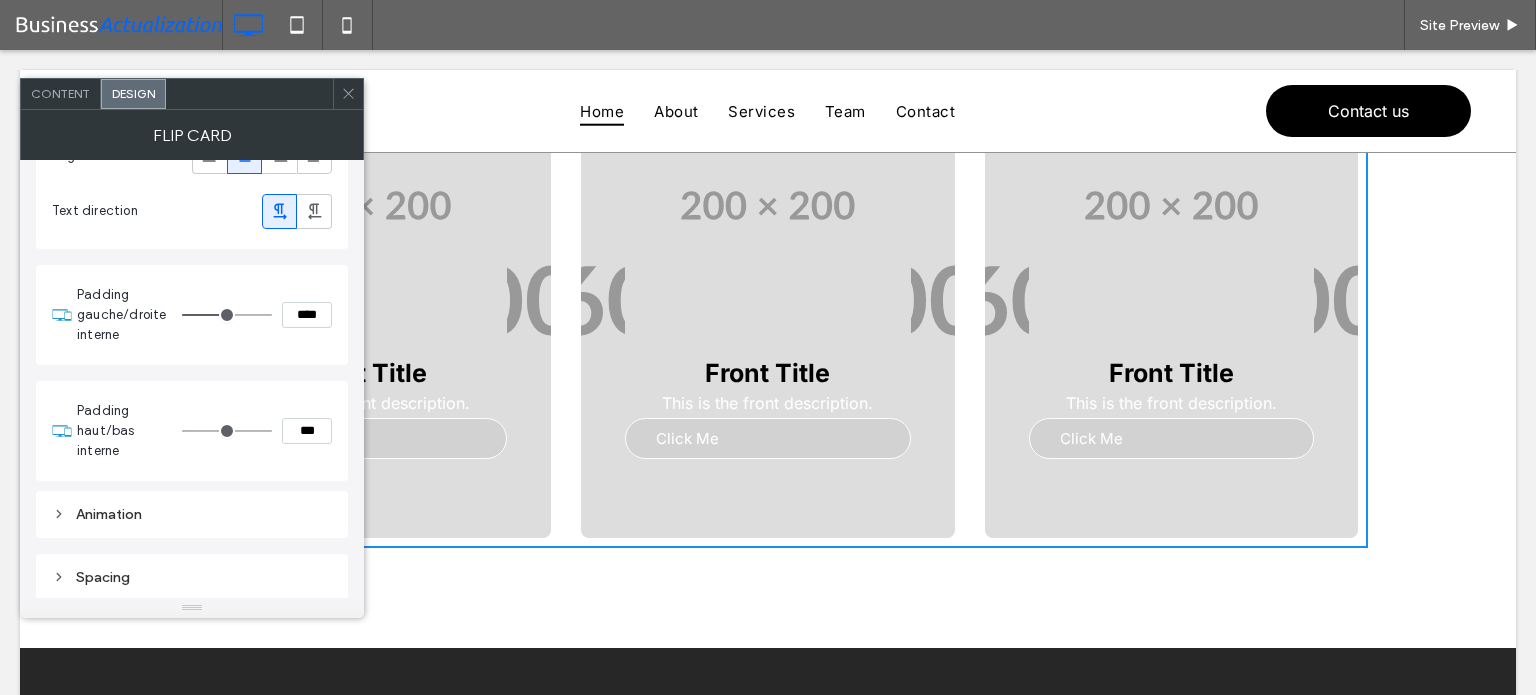 drag, startPoint x: 188, startPoint y: 424, endPoint x: 173, endPoint y: 431, distance: 16.552946 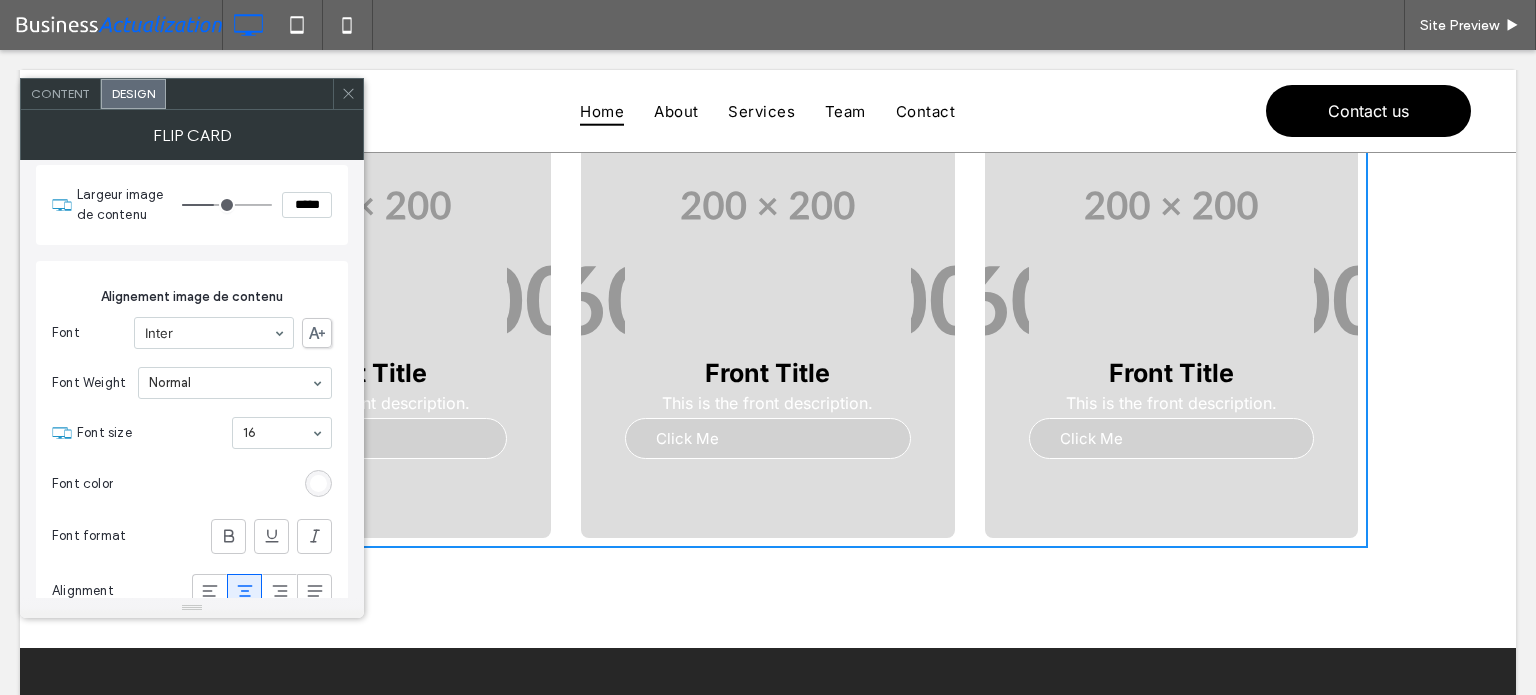 scroll, scrollTop: 644, scrollLeft: 0, axis: vertical 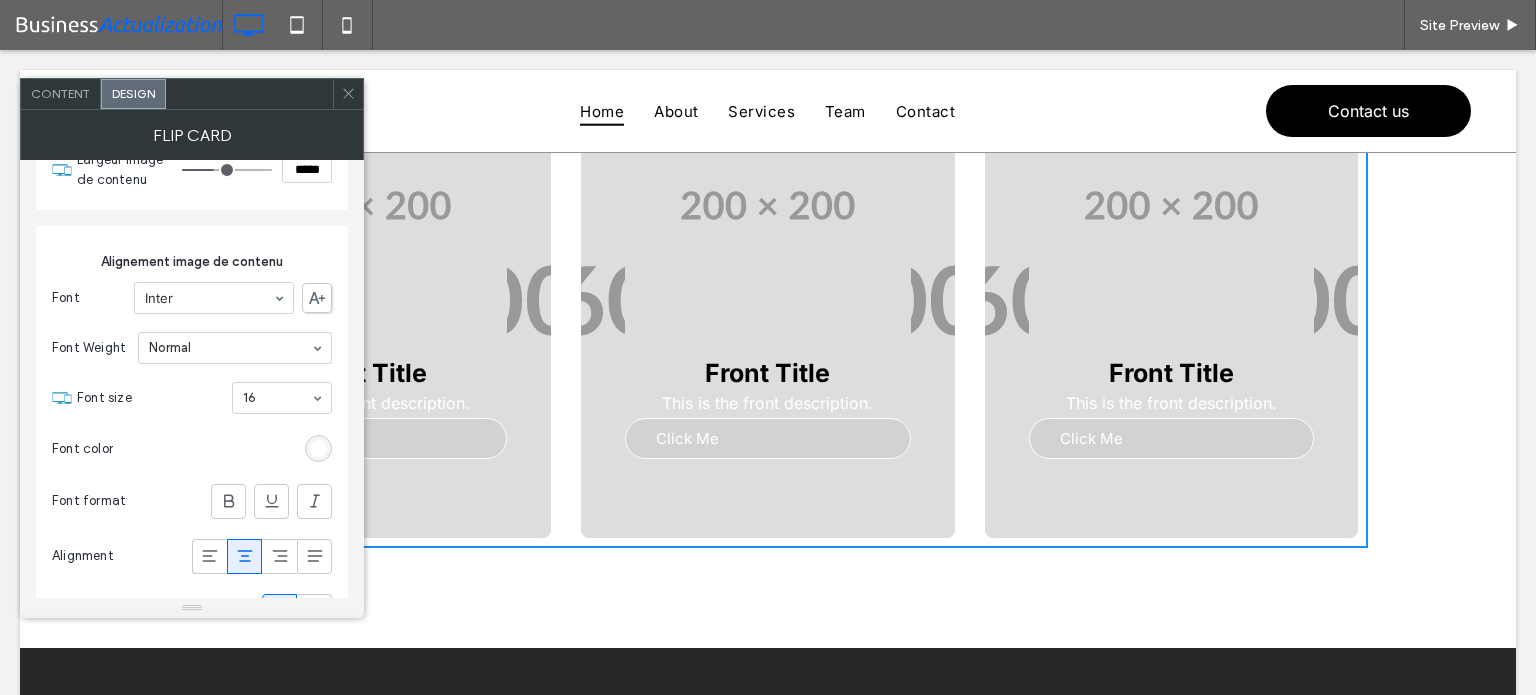 click 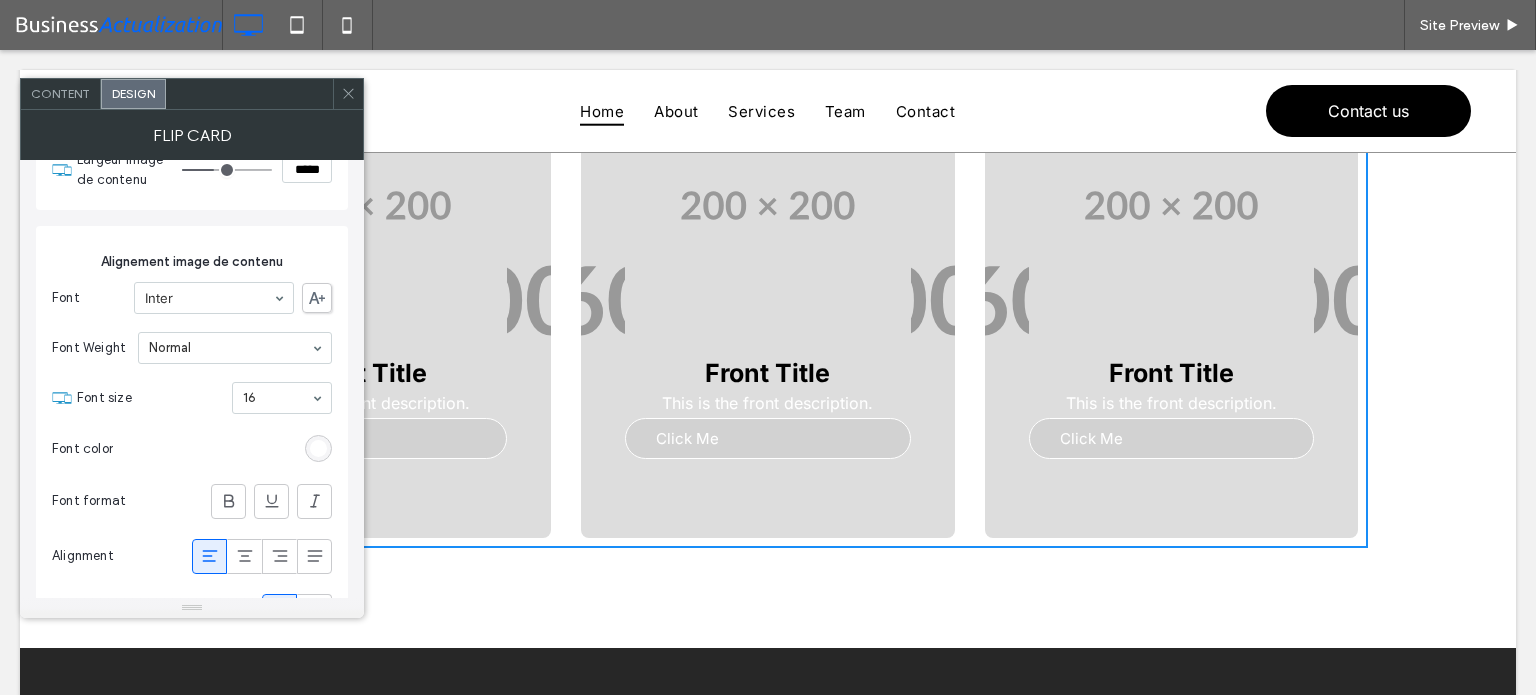 click 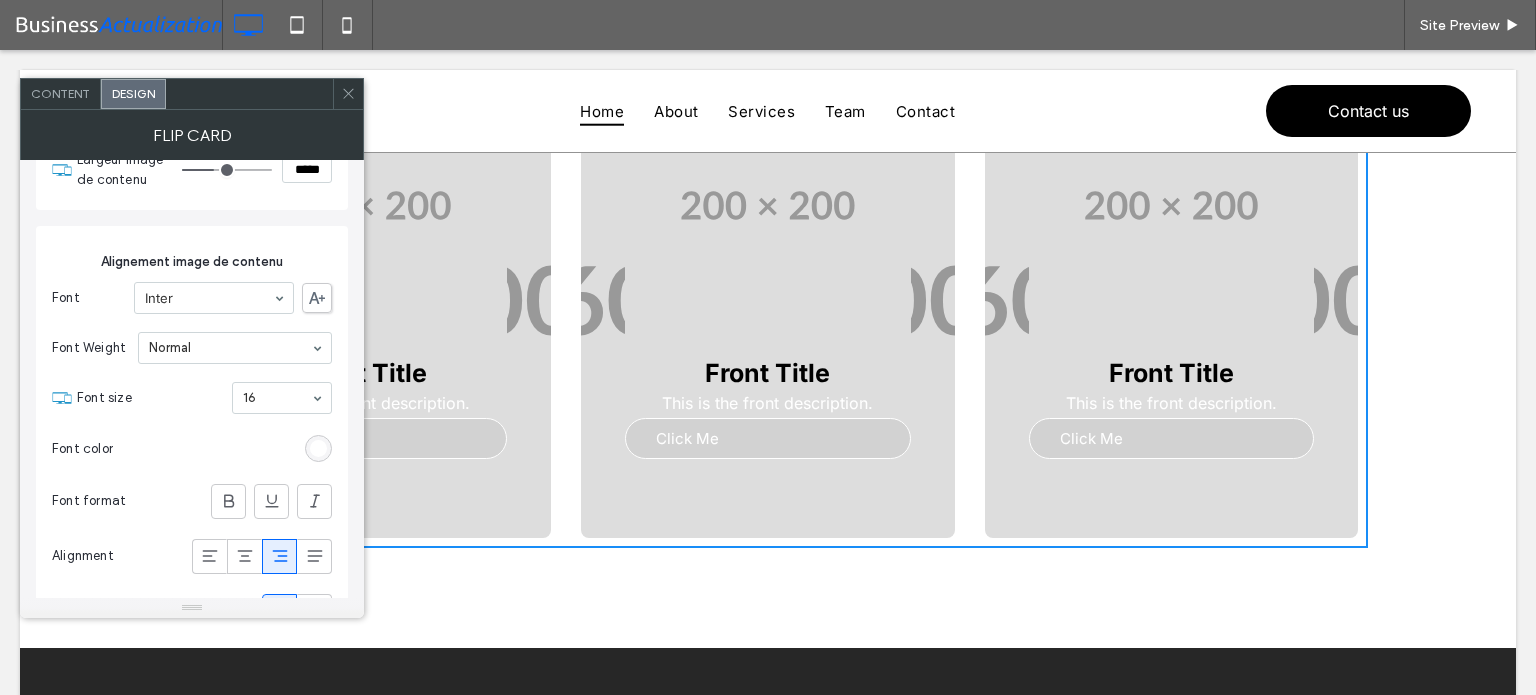 click 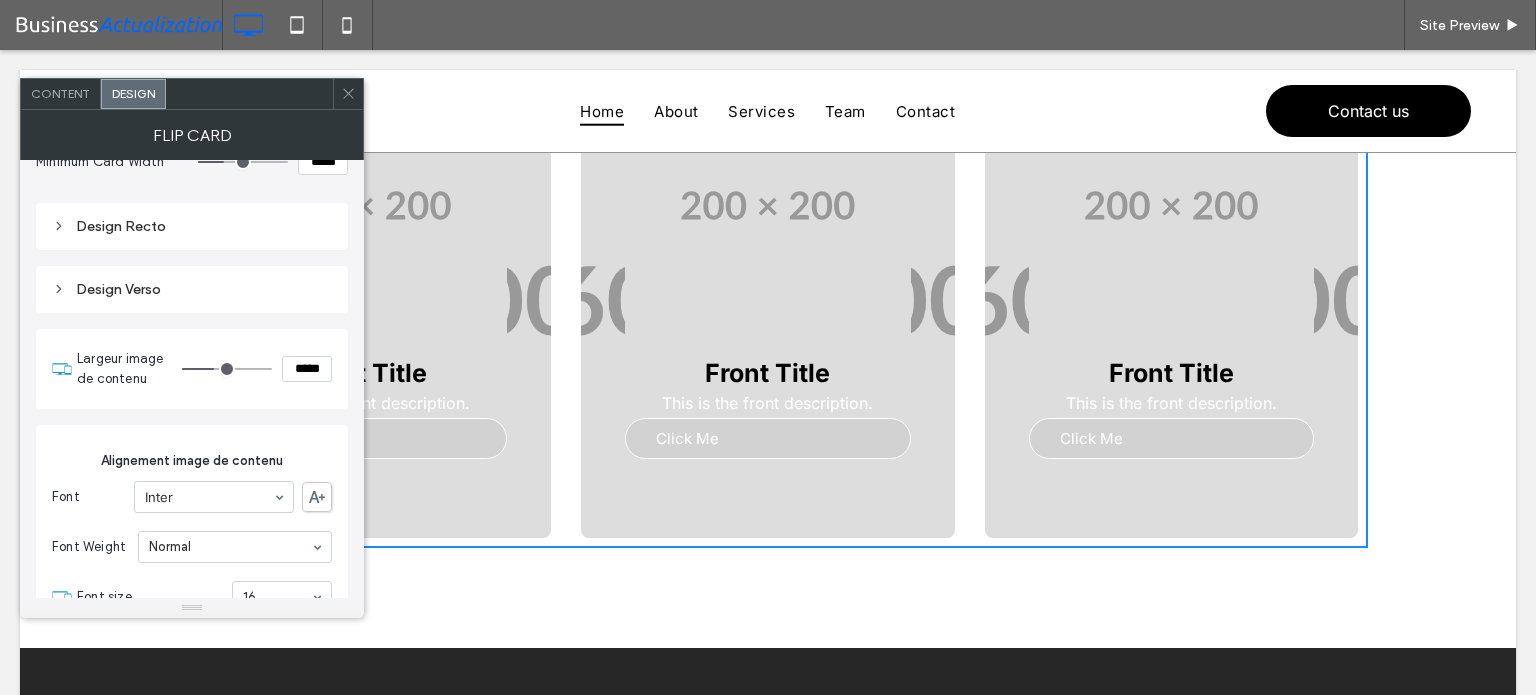 scroll, scrollTop: 444, scrollLeft: 0, axis: vertical 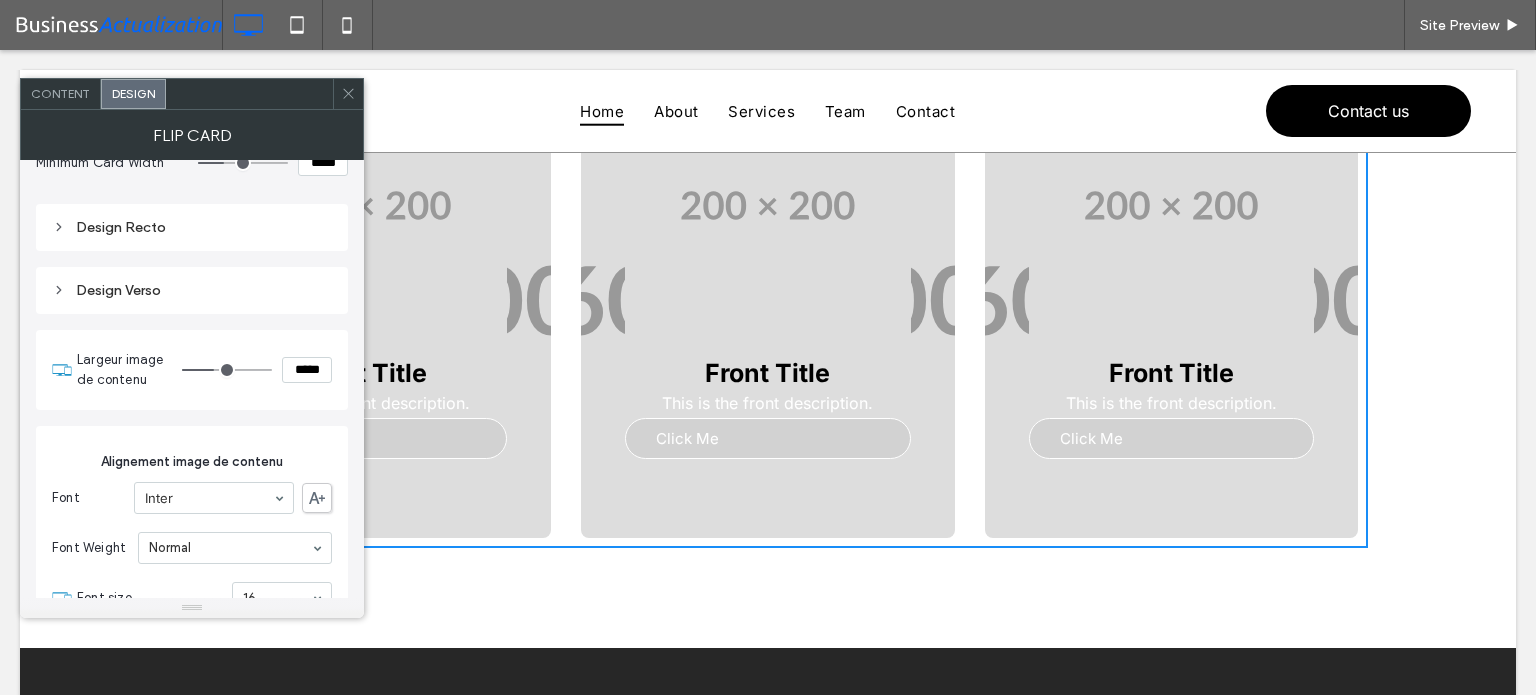type on "***" 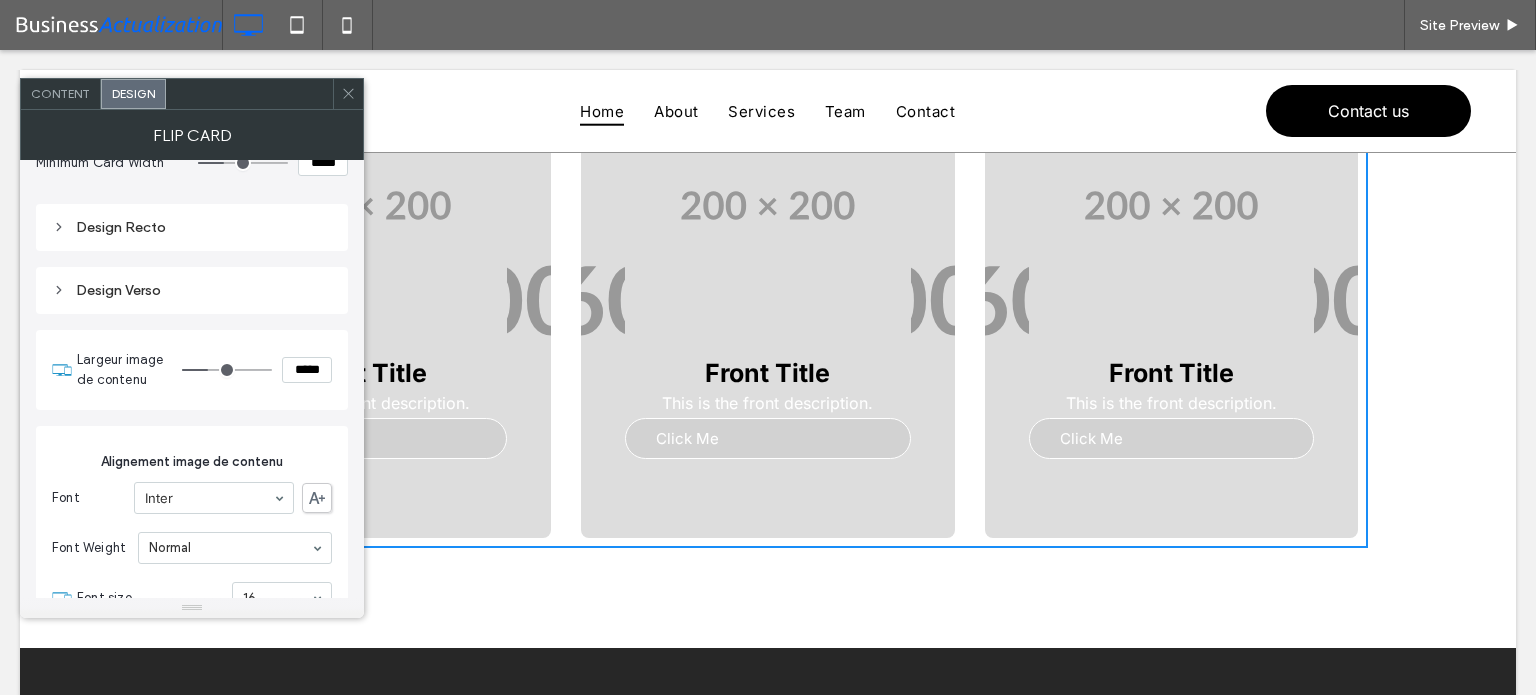 type on "***" 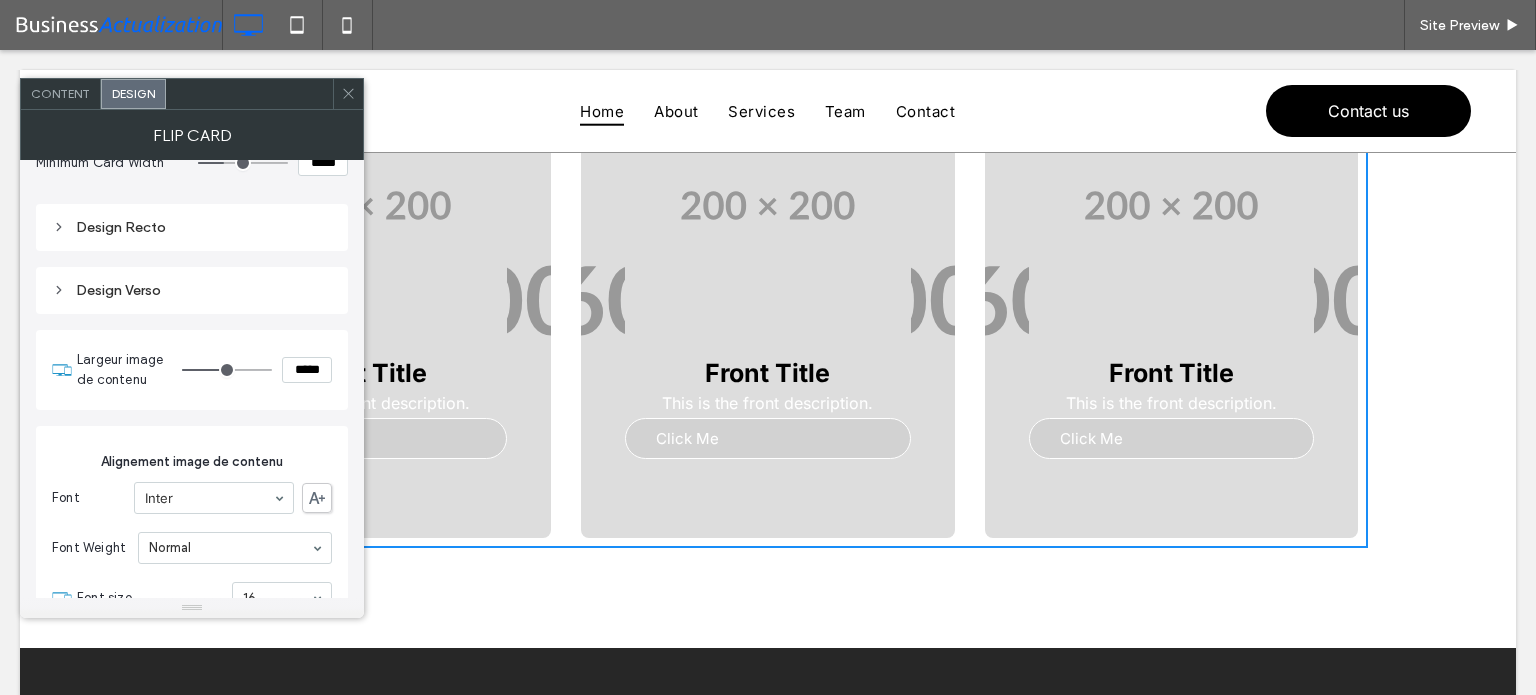 type on "***" 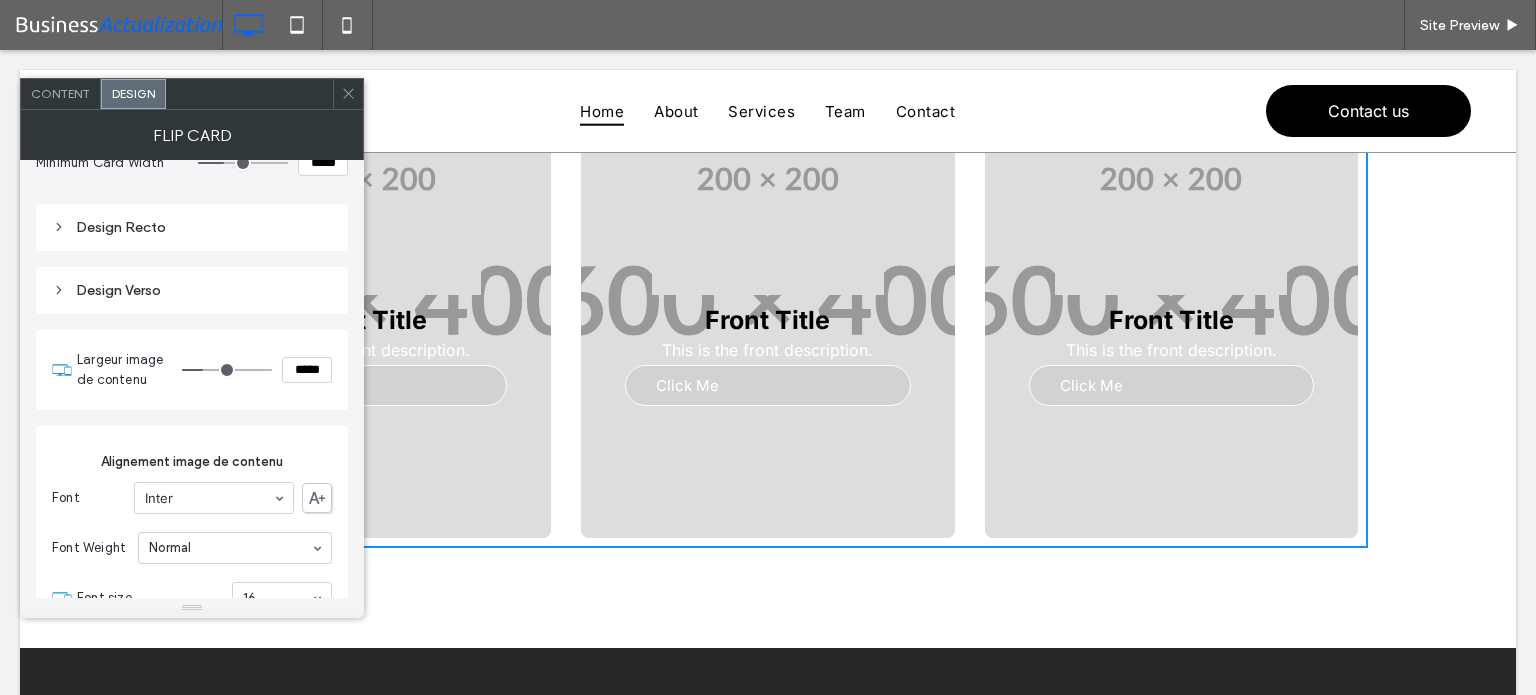 click at bounding box center [227, 370] 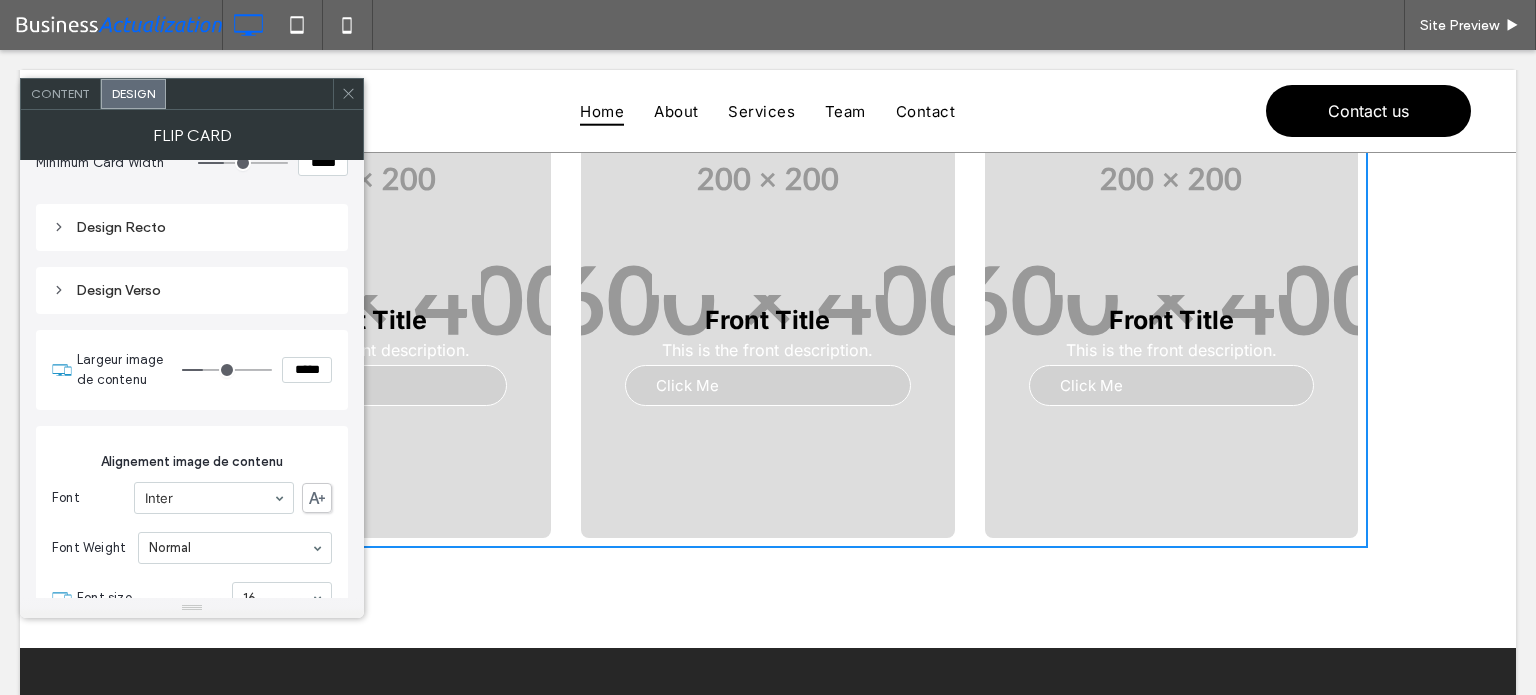 click 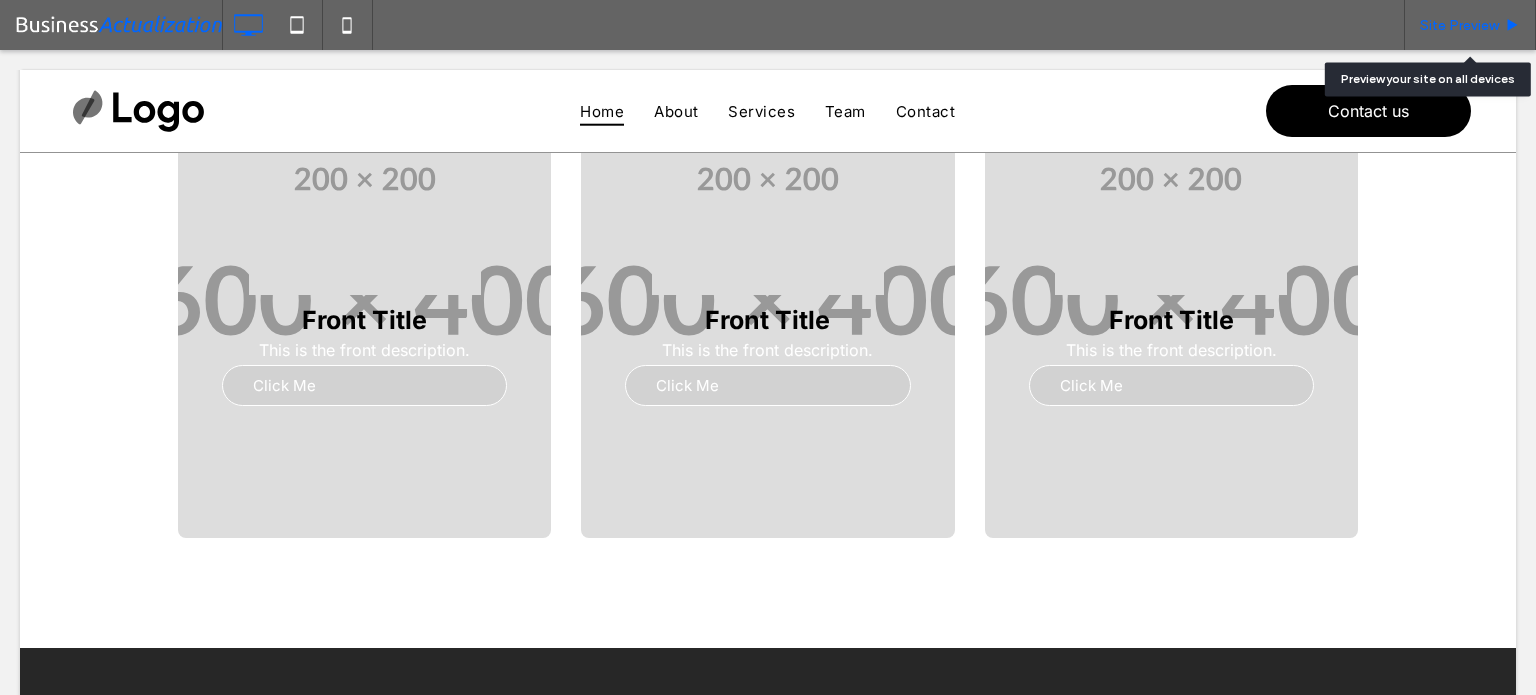 click on "Site Preview" at bounding box center [1459, 25] 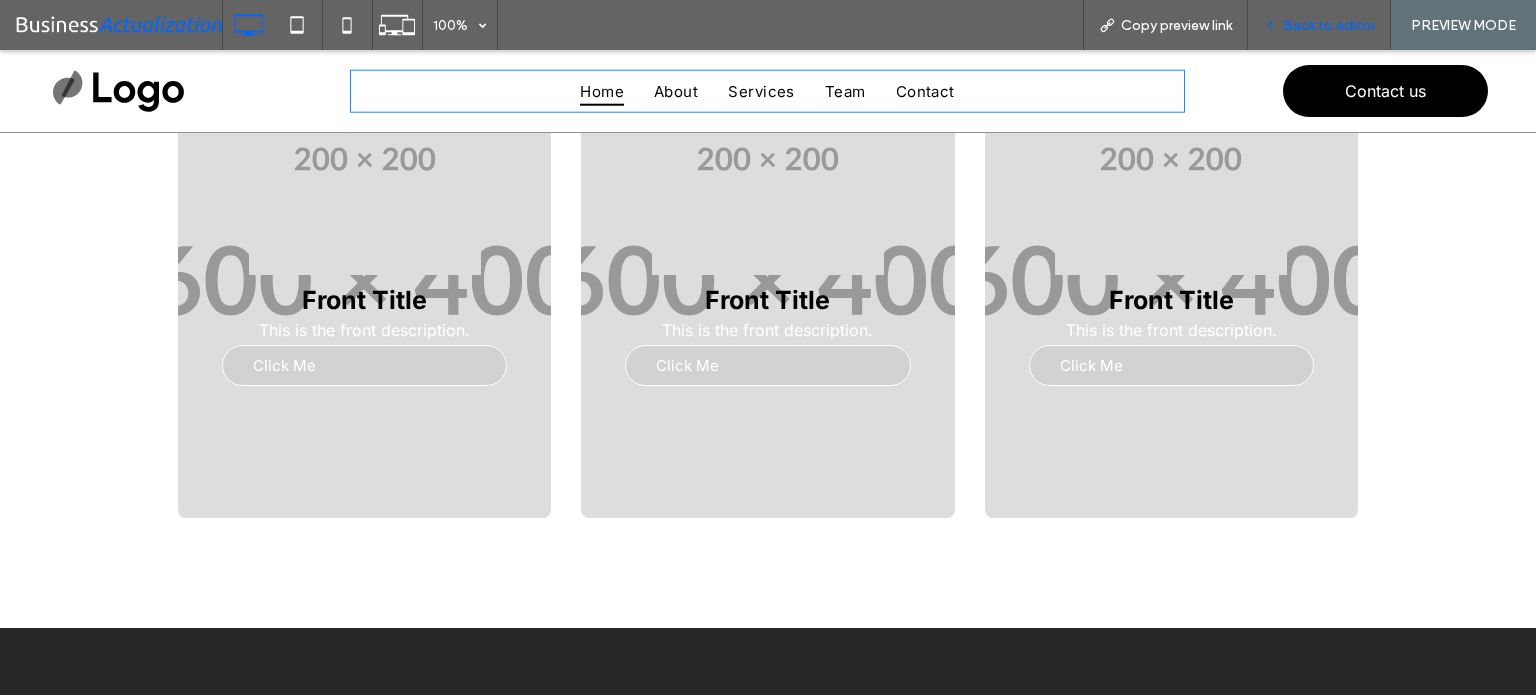click on "Back to editor" at bounding box center [1329, 25] 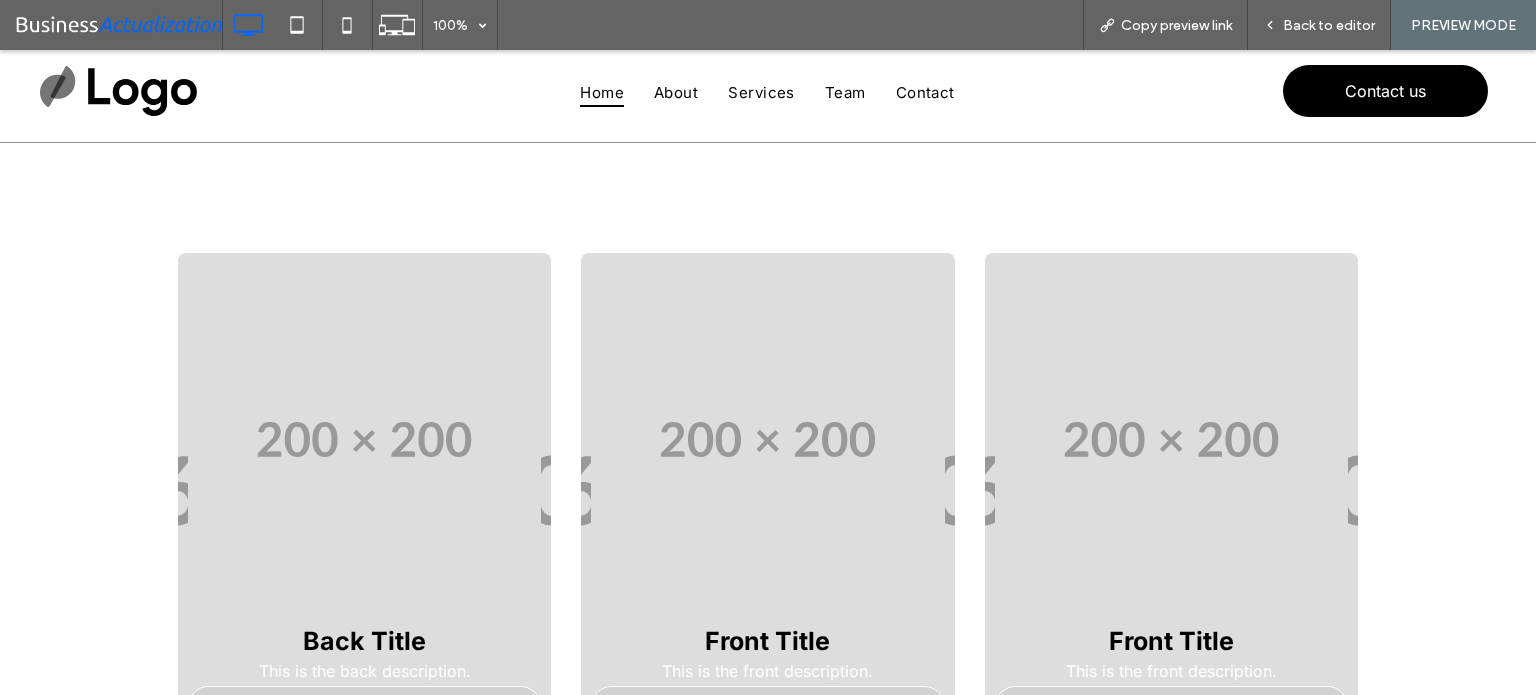 scroll, scrollTop: 0, scrollLeft: 0, axis: both 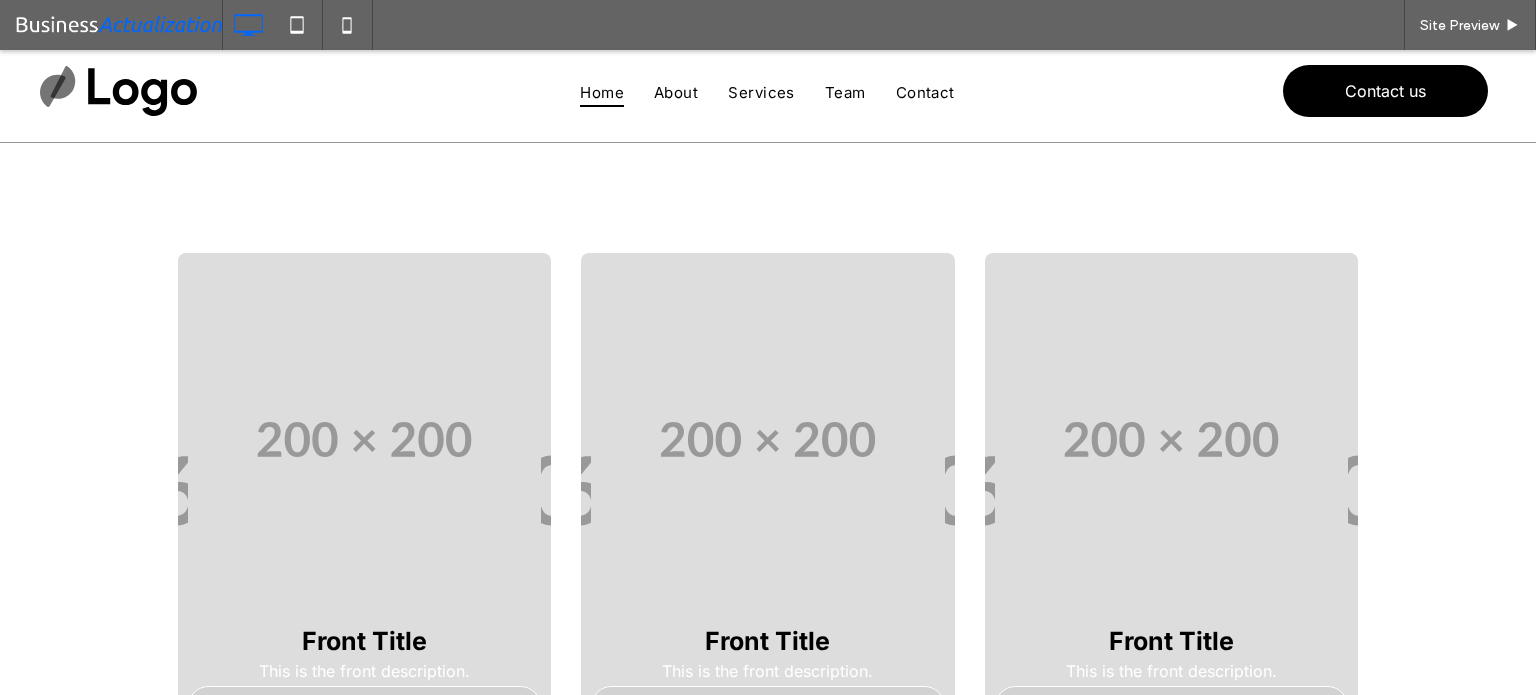 click on "Front Title
This is the front description.
Click Me
Back Title
This is the back description.
Click Me
Front Title
This is the front description.
Click Me
Back Title
This is the back description.
Click Me
Front Title
This is the front description.
Click Me
Back Title
This is the back description.
Click Me" at bounding box center (768, 490) 